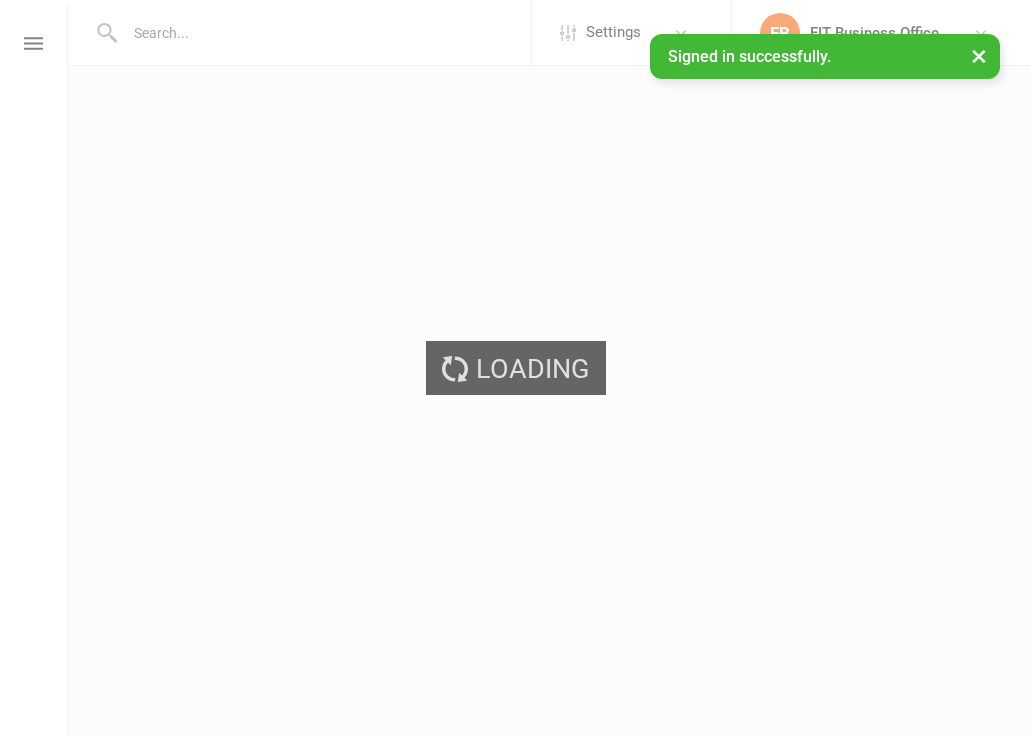 scroll, scrollTop: 0, scrollLeft: 0, axis: both 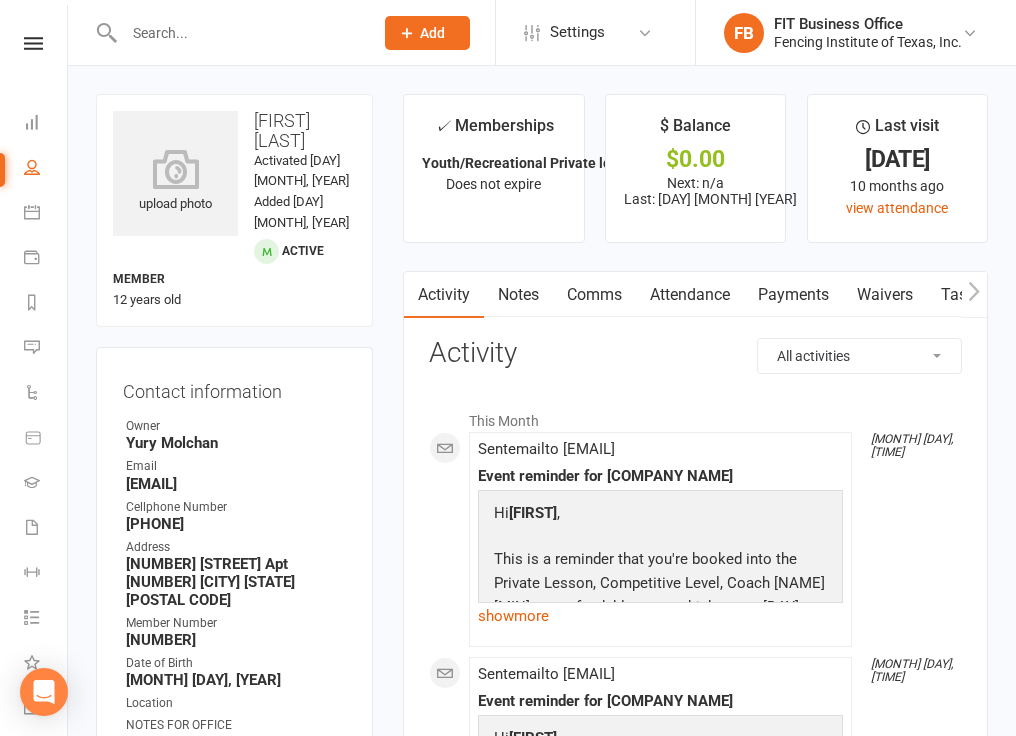 click on "$ Balance $0.00 Next: n/a Last: [DAY] [MONTH] [YEAR]" at bounding box center [695, 168] 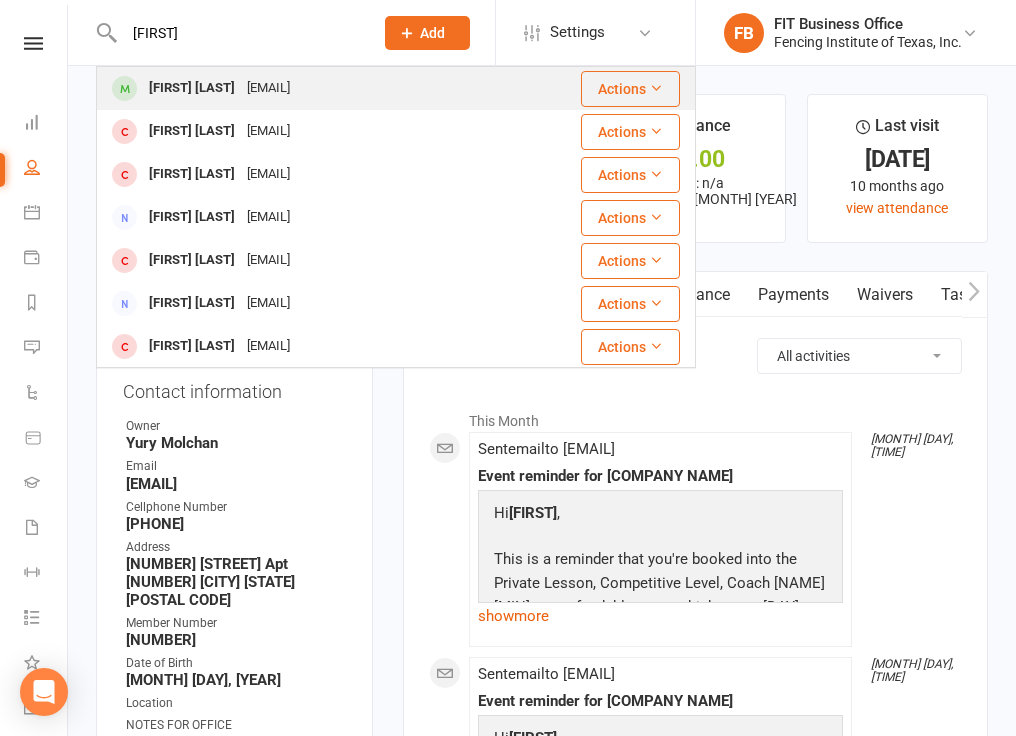 type on "[FIRST]" 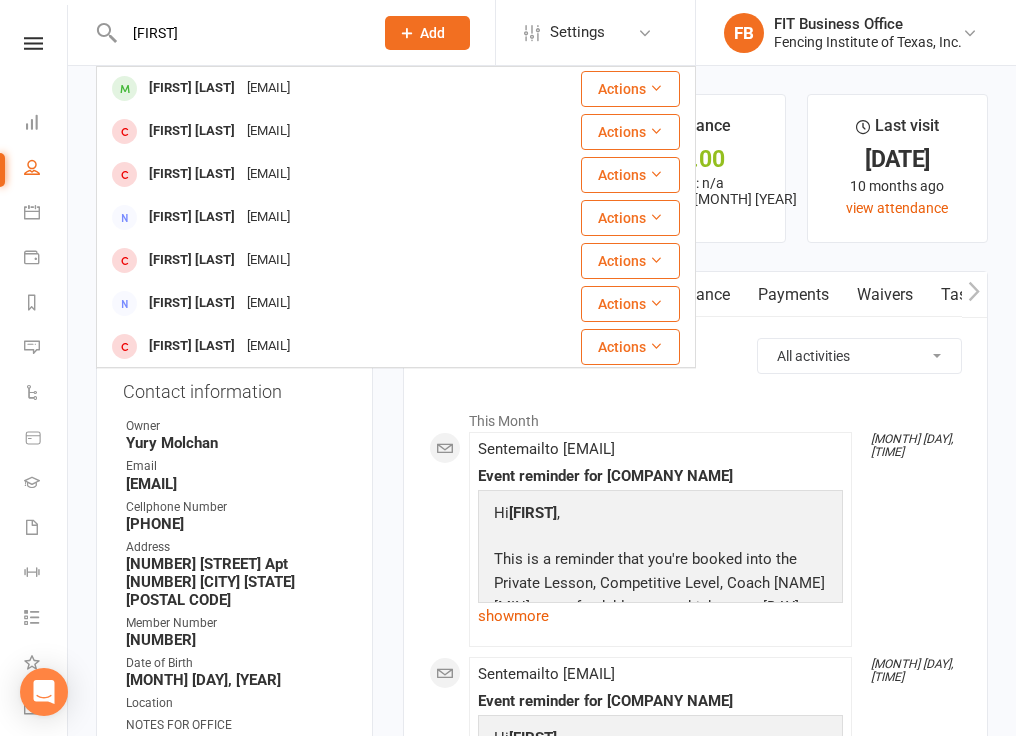 click on "[FIRST] [LAST]" at bounding box center [192, 88] 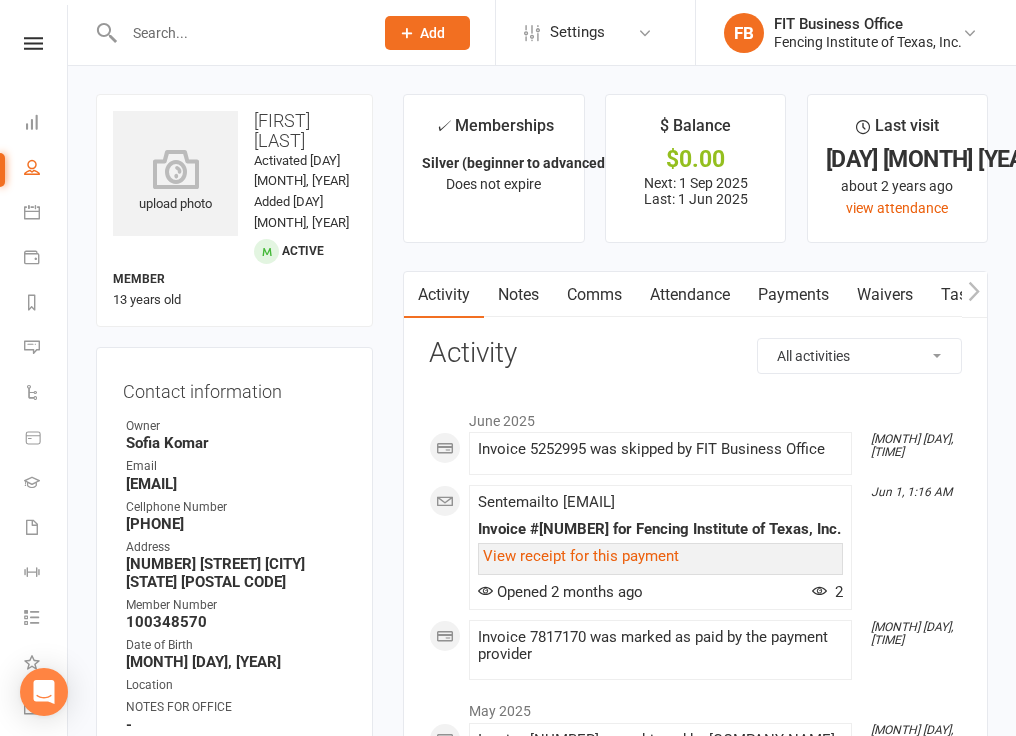 click on "Notes" at bounding box center (518, 295) 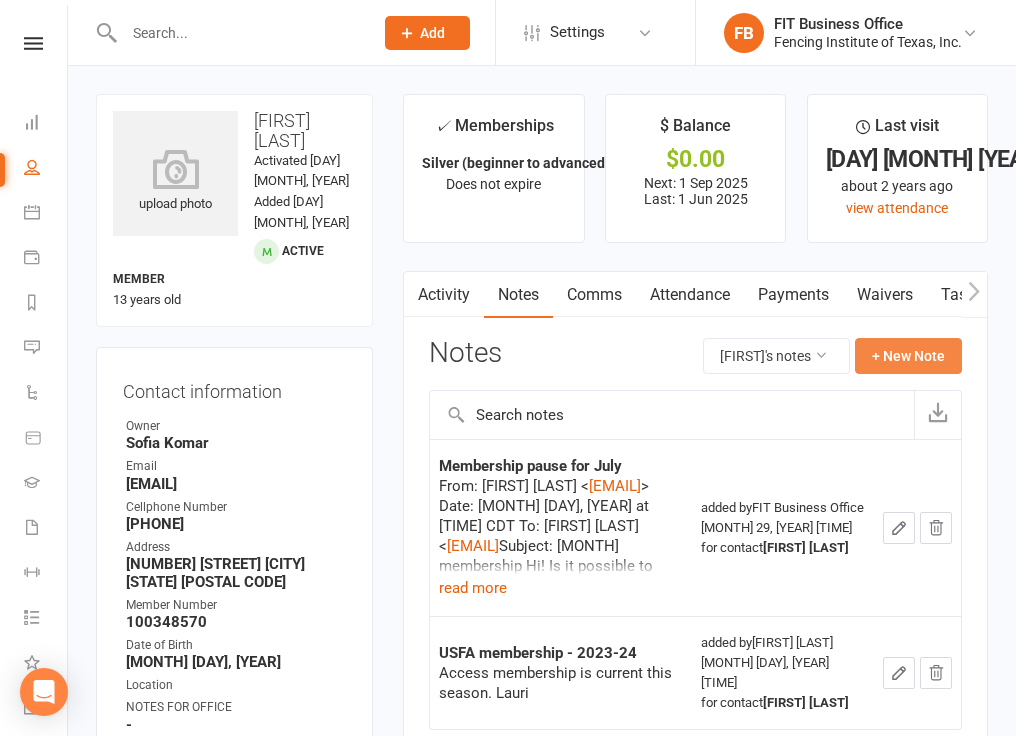 click on "+ New Note" at bounding box center [908, 356] 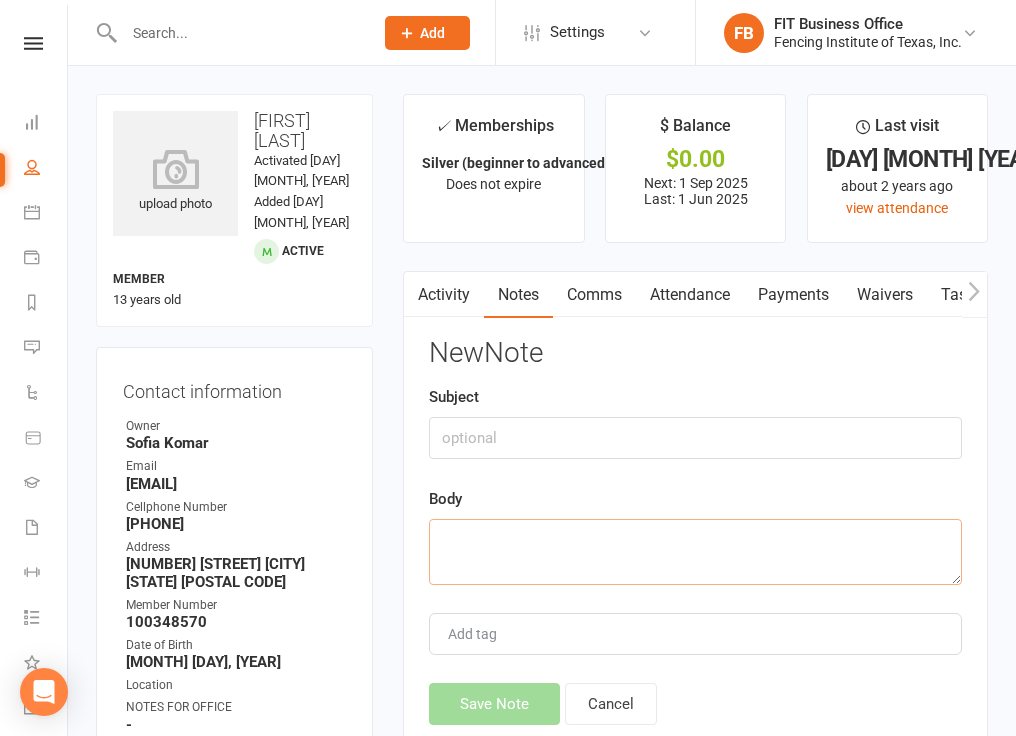 click at bounding box center [695, 552] 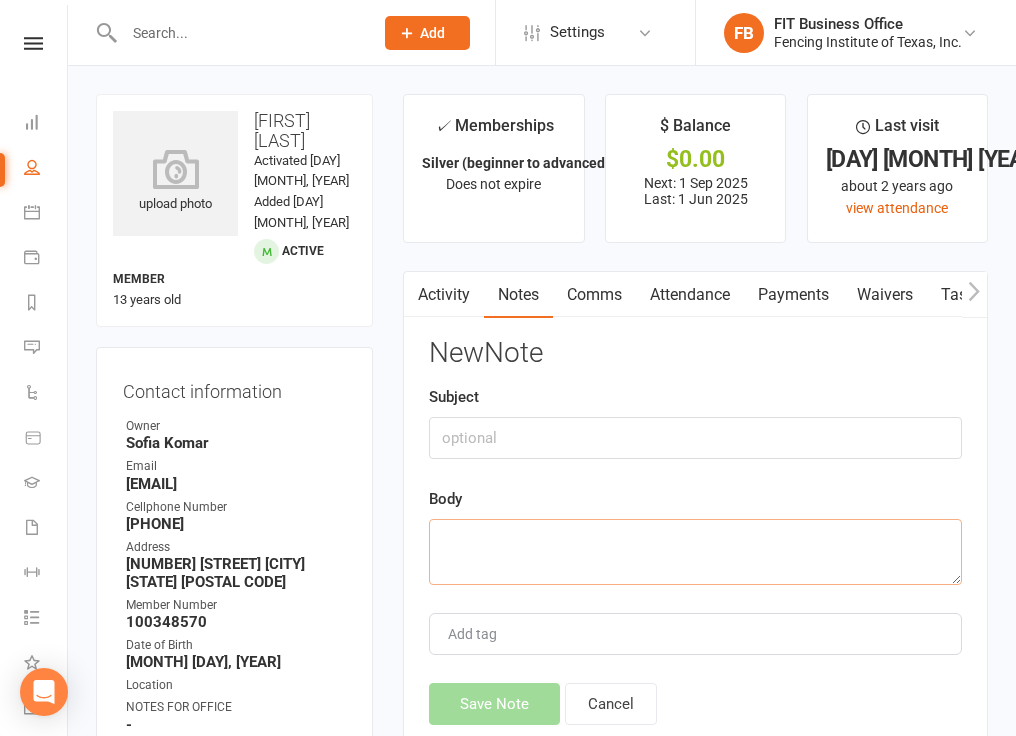 paste on "Subject: 	Re: [MONTH] membership
Date: 	[DAY], [MONTH] [YEAR] [TIME] -0500
From: 	[FIRST] [LAST] <[EMAIL]>
To: 	[FIRST] [LAST] <[EMAIL]>
Please keep [FIRST]’s membership paused for [MONTH] as well.
He will be on the Cross Country team and we need to figure out how that schedule works with fencing.
Thank you." 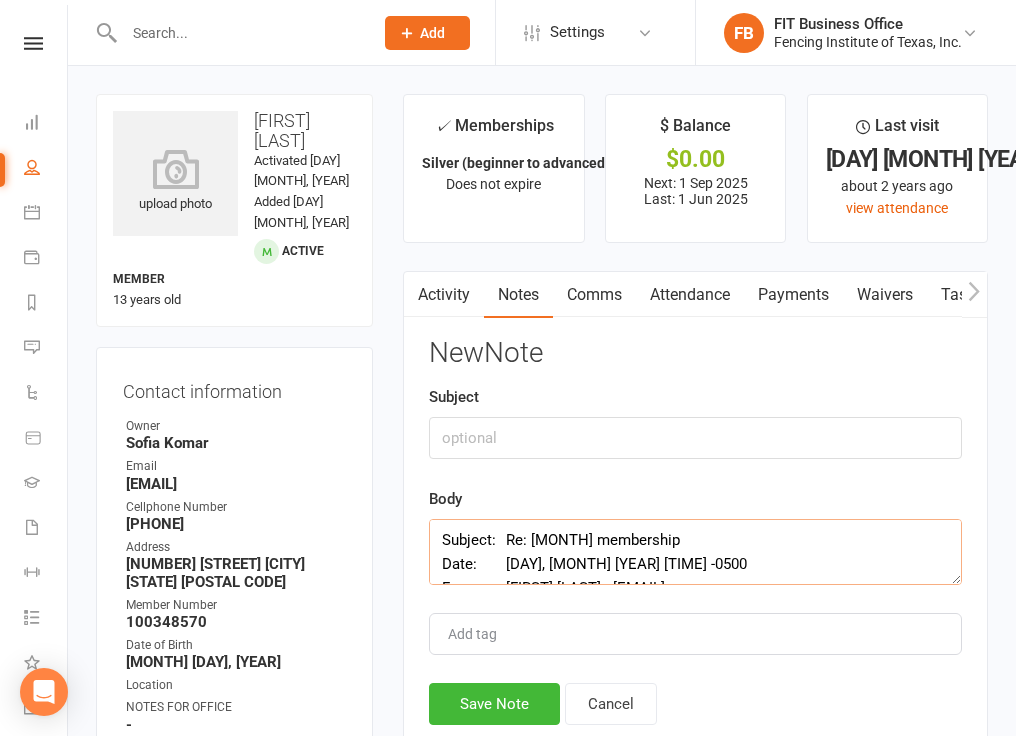 scroll, scrollTop: 205, scrollLeft: 0, axis: vertical 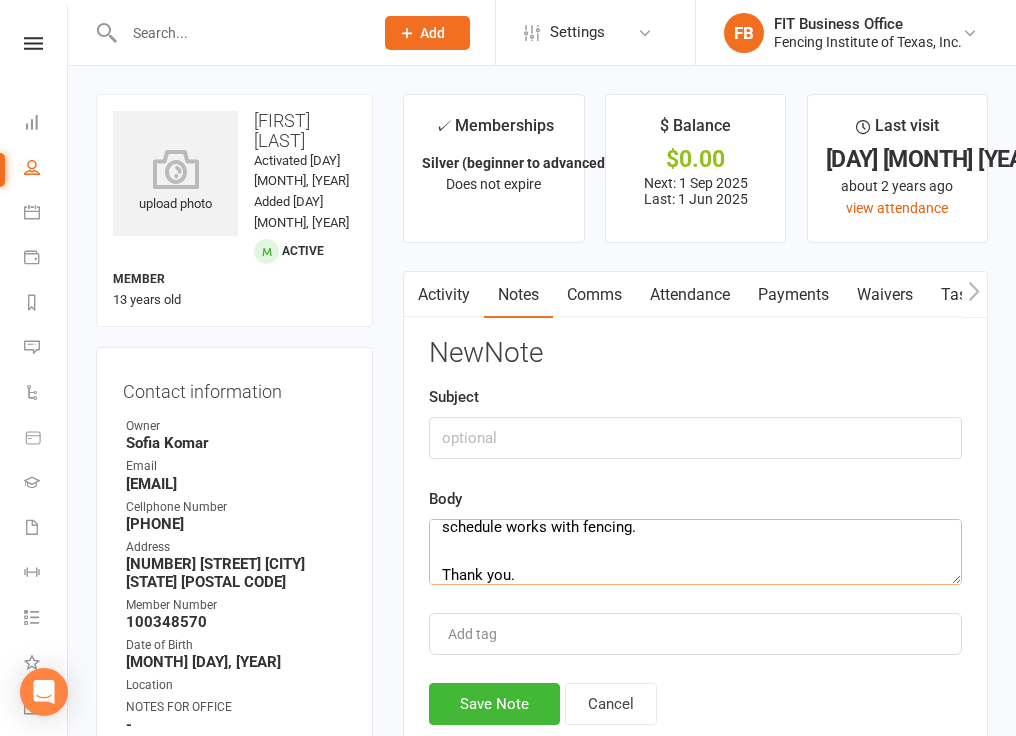type on "Subject: 	Re: [MONTH] membership
Date: 	[DAY], [MONTH] [YEAR] [TIME] -0500
From: 	[FIRST] [LAST] <[EMAIL]>
To: 	[FIRST] [LAST] <[EMAIL]>
Please keep [FIRST]’s membership paused for [MONTH] as well.
He will be on the Cross Country team and we need to figure out how that schedule works with fencing.
Thank you." 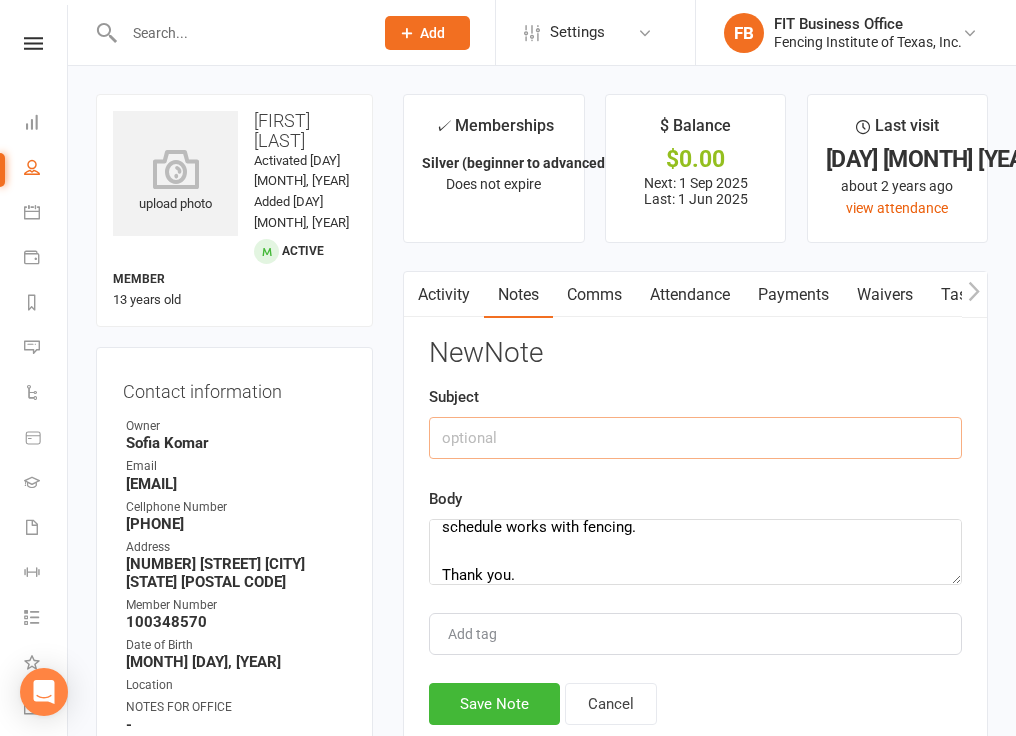 click at bounding box center [695, 438] 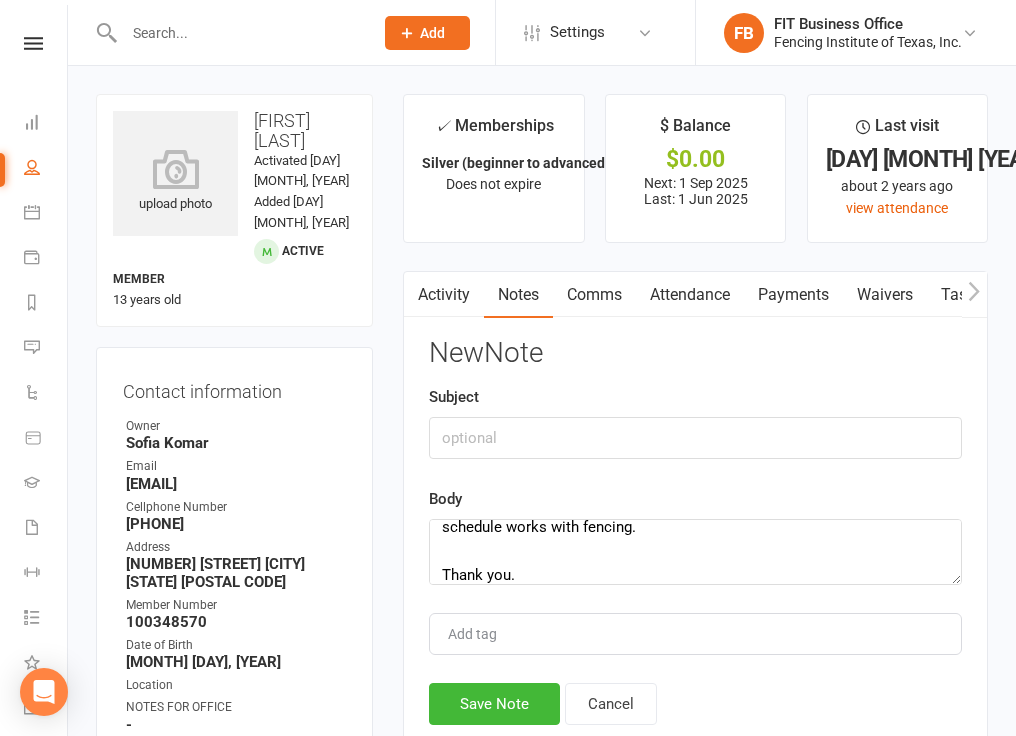 click on "Body Subject: 	Re: [MONTH] membership
Date: 	[DAY], [MONTH] [YEAR] [TIME] -0500
From: 	[FIRST] [LAST] <[EMAIL]>
To: 	[FIRST] [LAST] <[EMAIL]>
Please keep [FIRST]’s membership paused for [MONTH] as well.
He will be on the Cross Country team and we need to figure out how that schedule works with fencing.
Thank you." at bounding box center (695, 536) 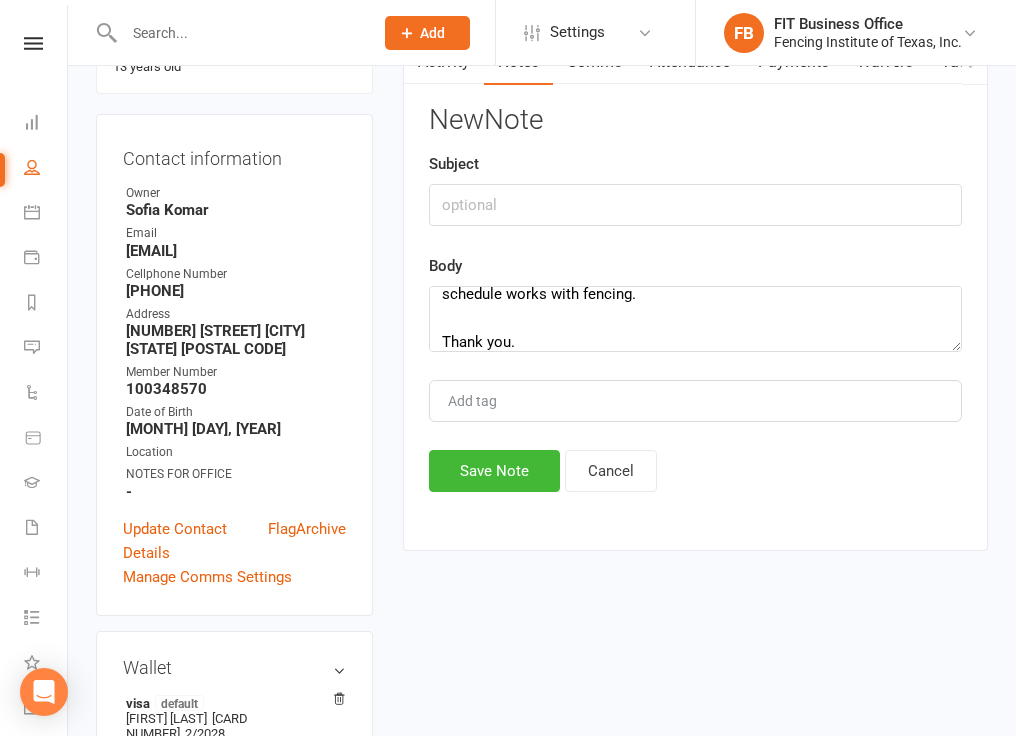 scroll, scrollTop: 66, scrollLeft: 0, axis: vertical 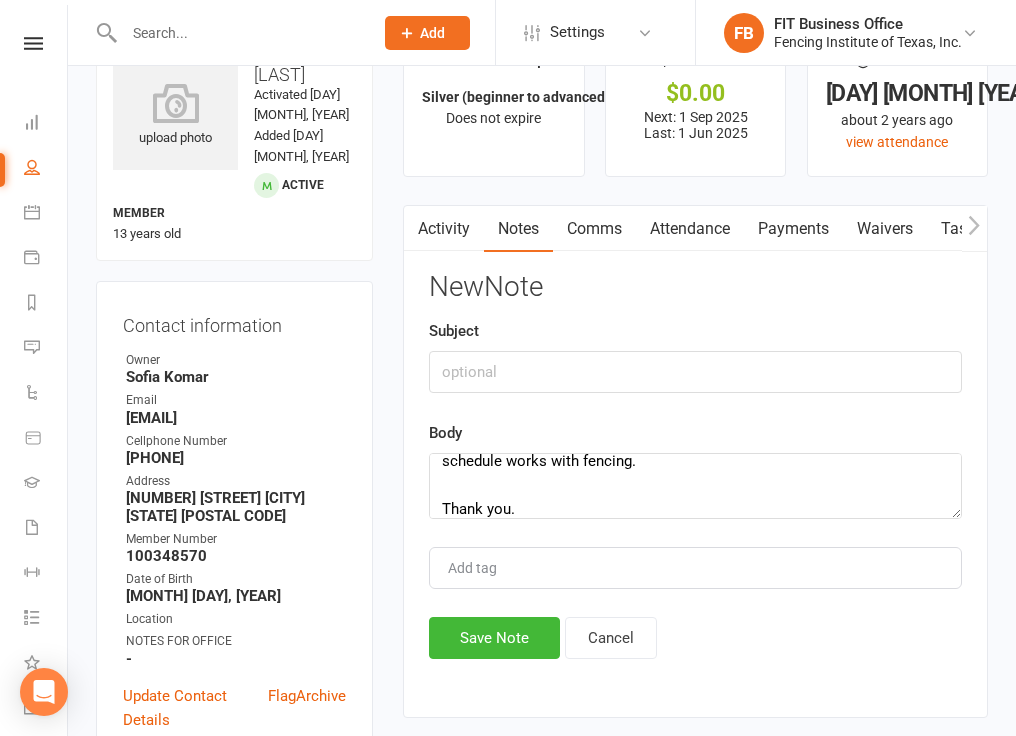 click on "Payments" at bounding box center (793, 229) 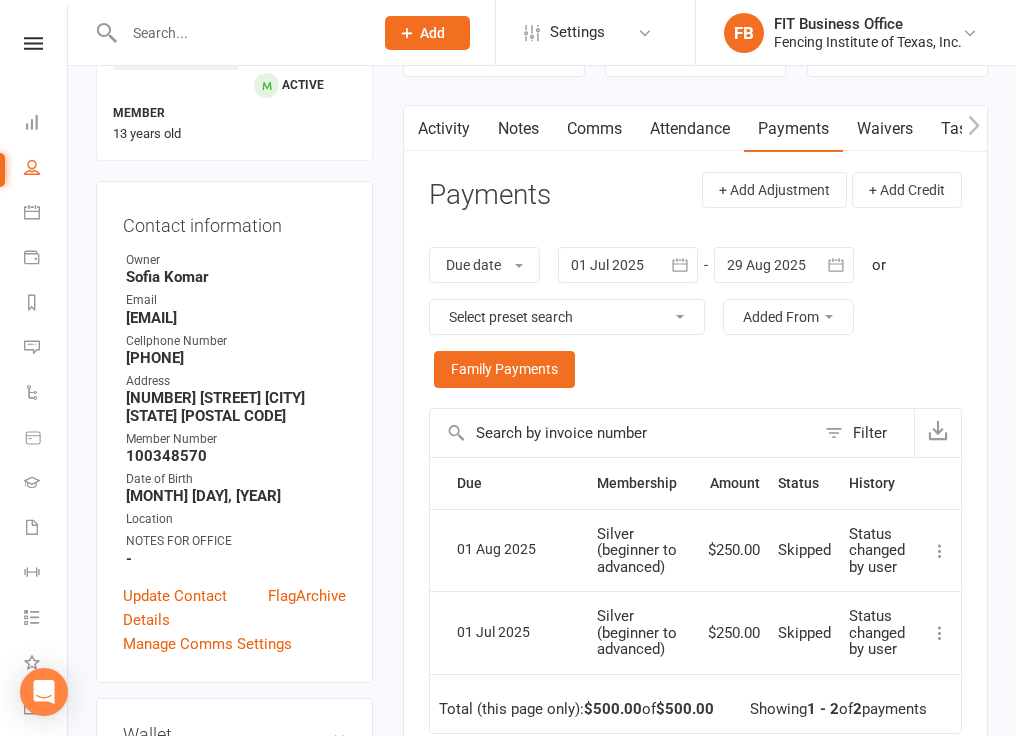 scroll, scrollTop: 200, scrollLeft: 0, axis: vertical 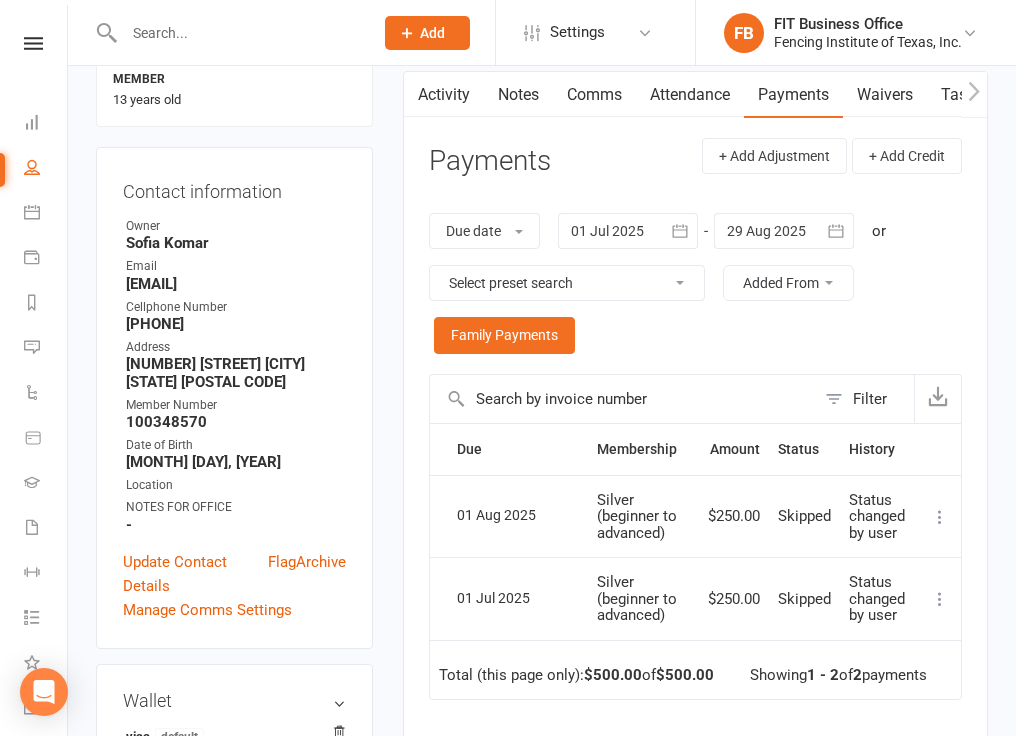 click 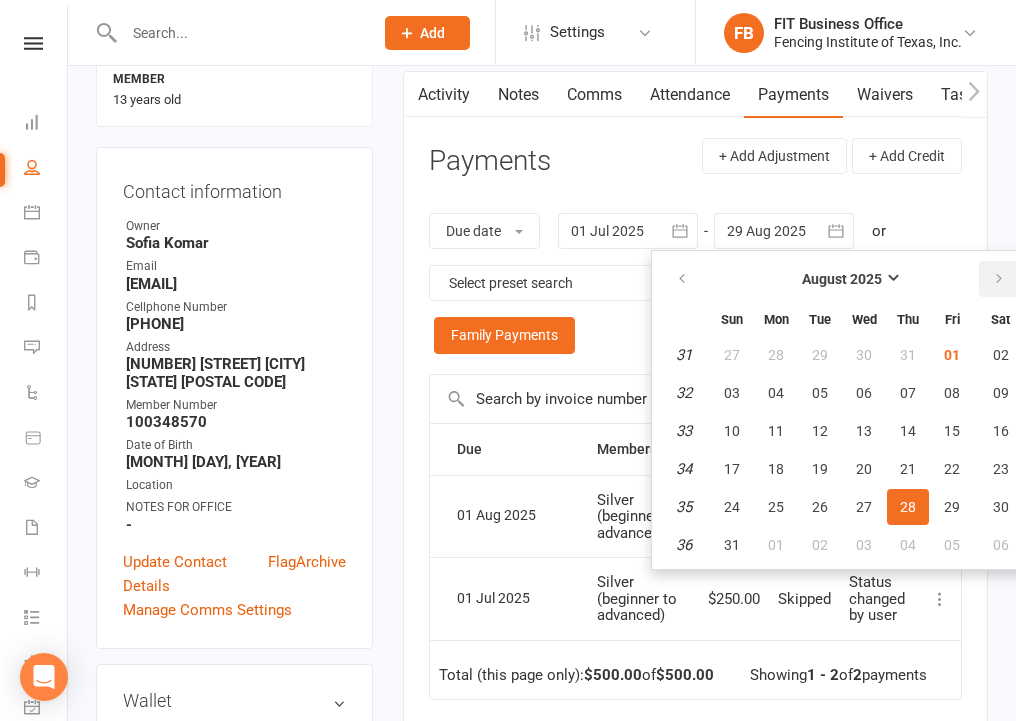 click at bounding box center [999, 279] 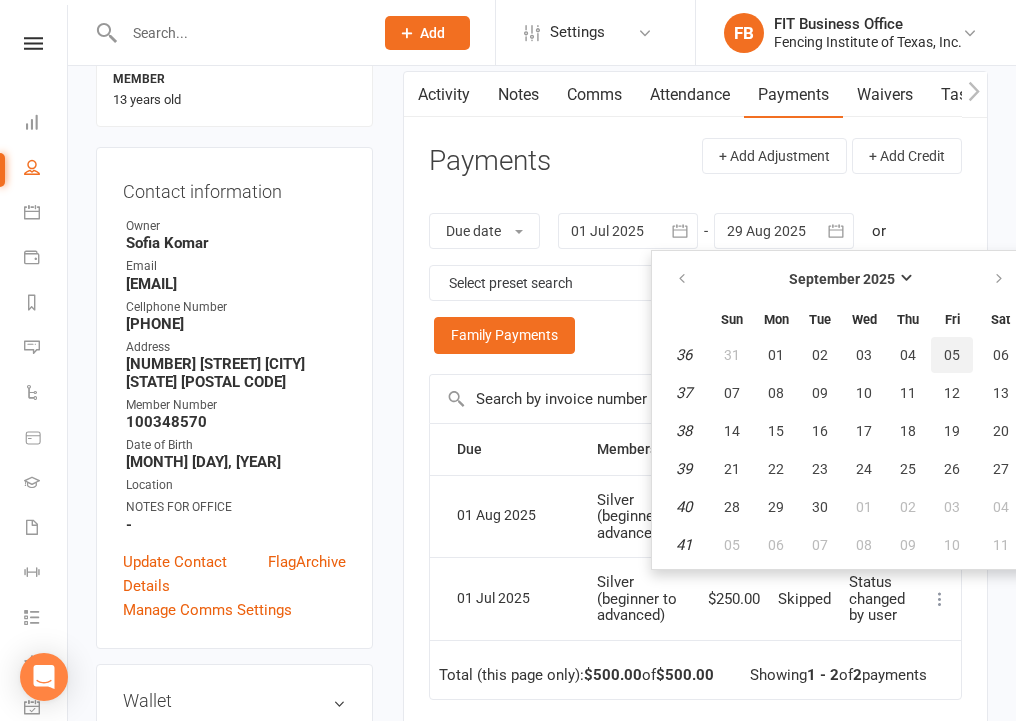 click on "05" at bounding box center (952, 355) 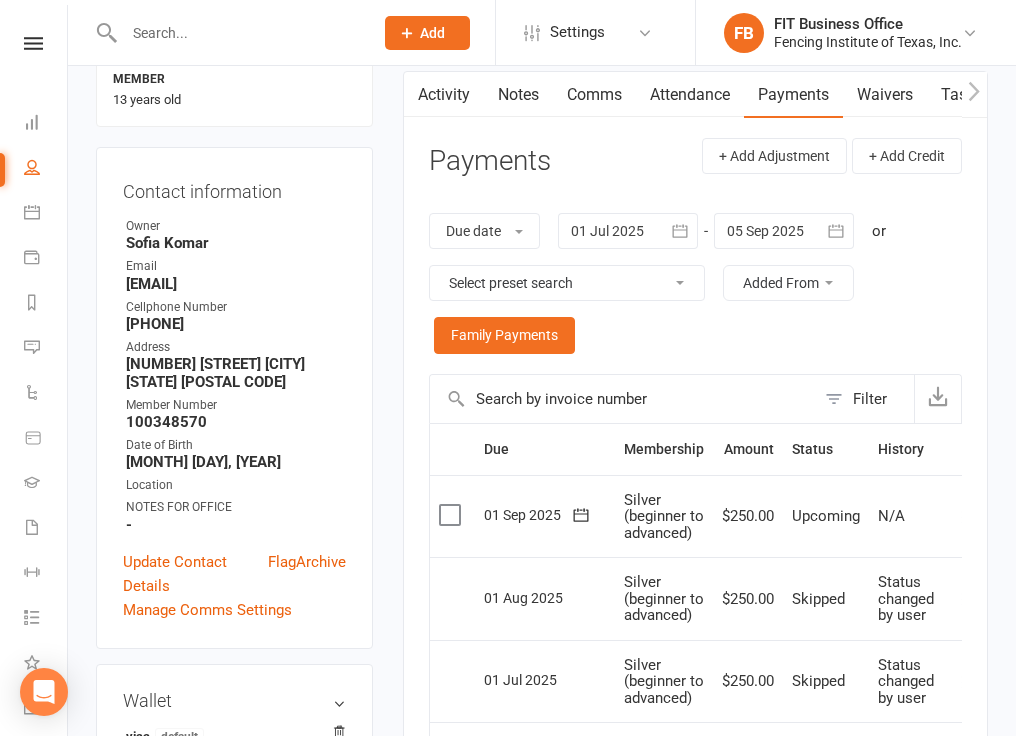 scroll, scrollTop: 266, scrollLeft: 0, axis: vertical 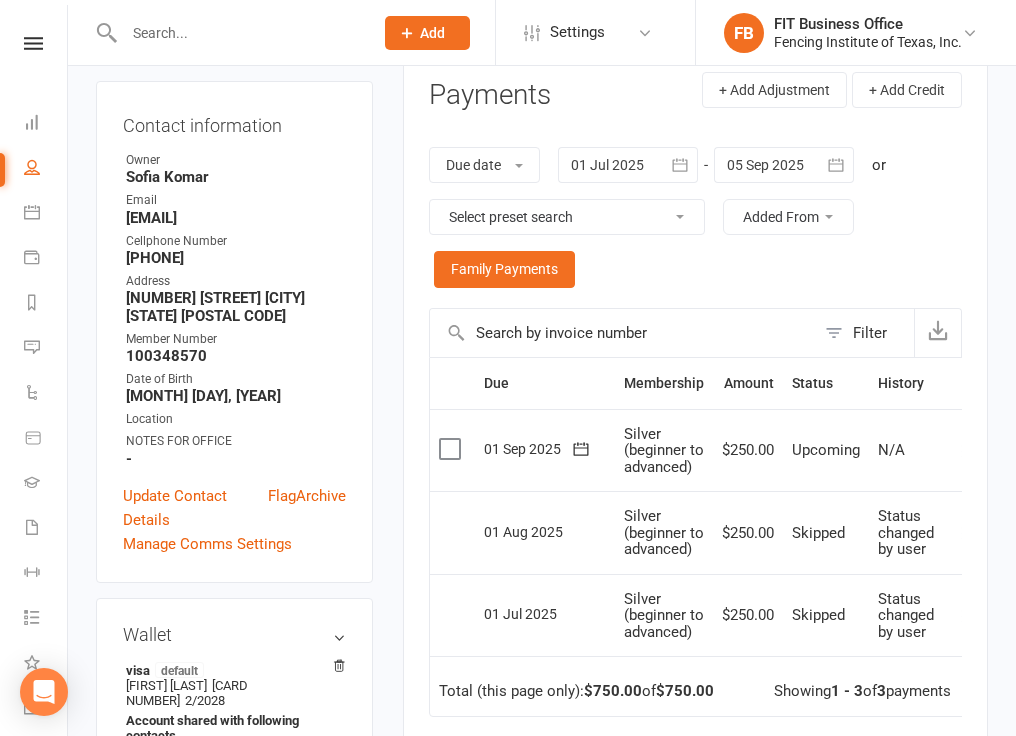 click on "N/A" at bounding box center [906, 450] 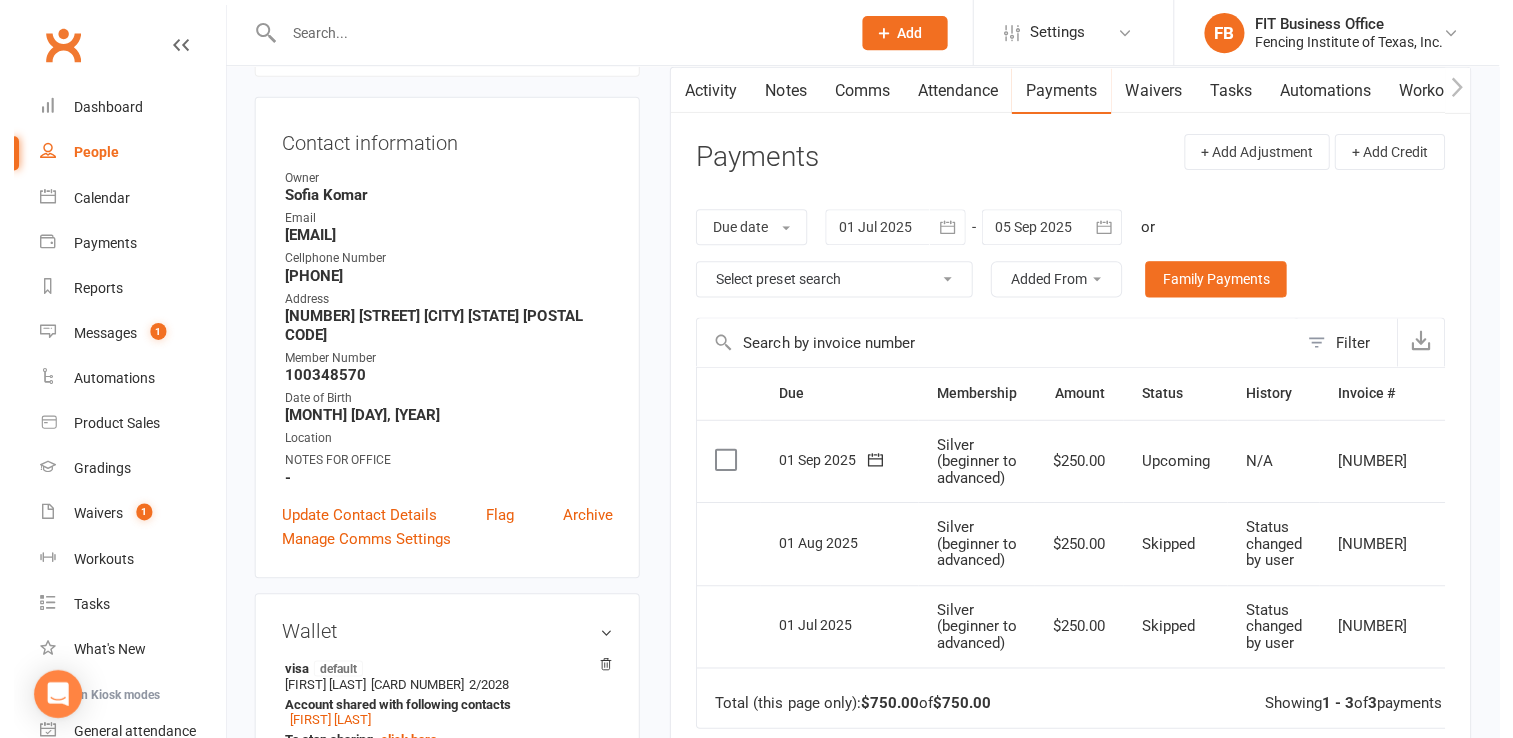 scroll, scrollTop: 238, scrollLeft: 0, axis: vertical 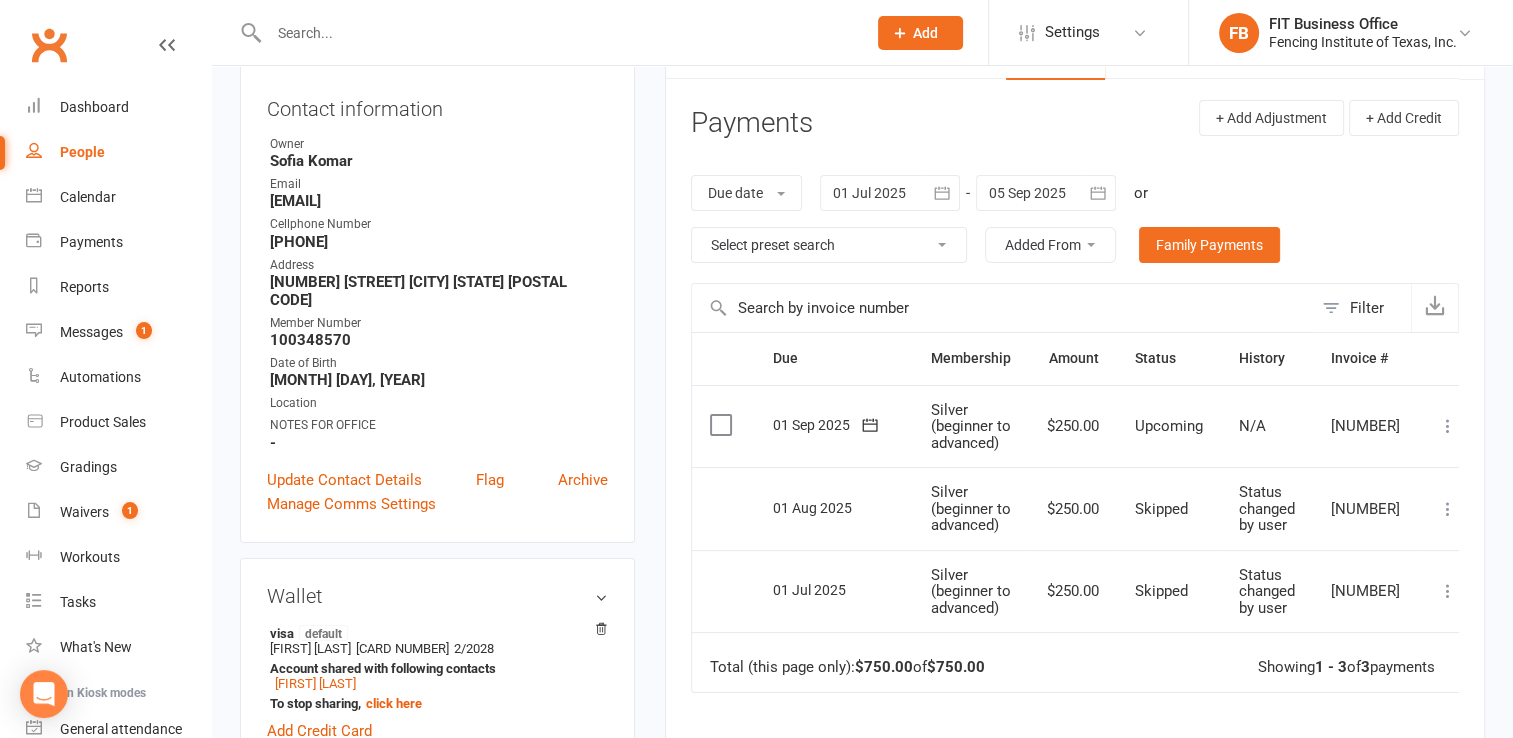 click at bounding box center (1448, 426) 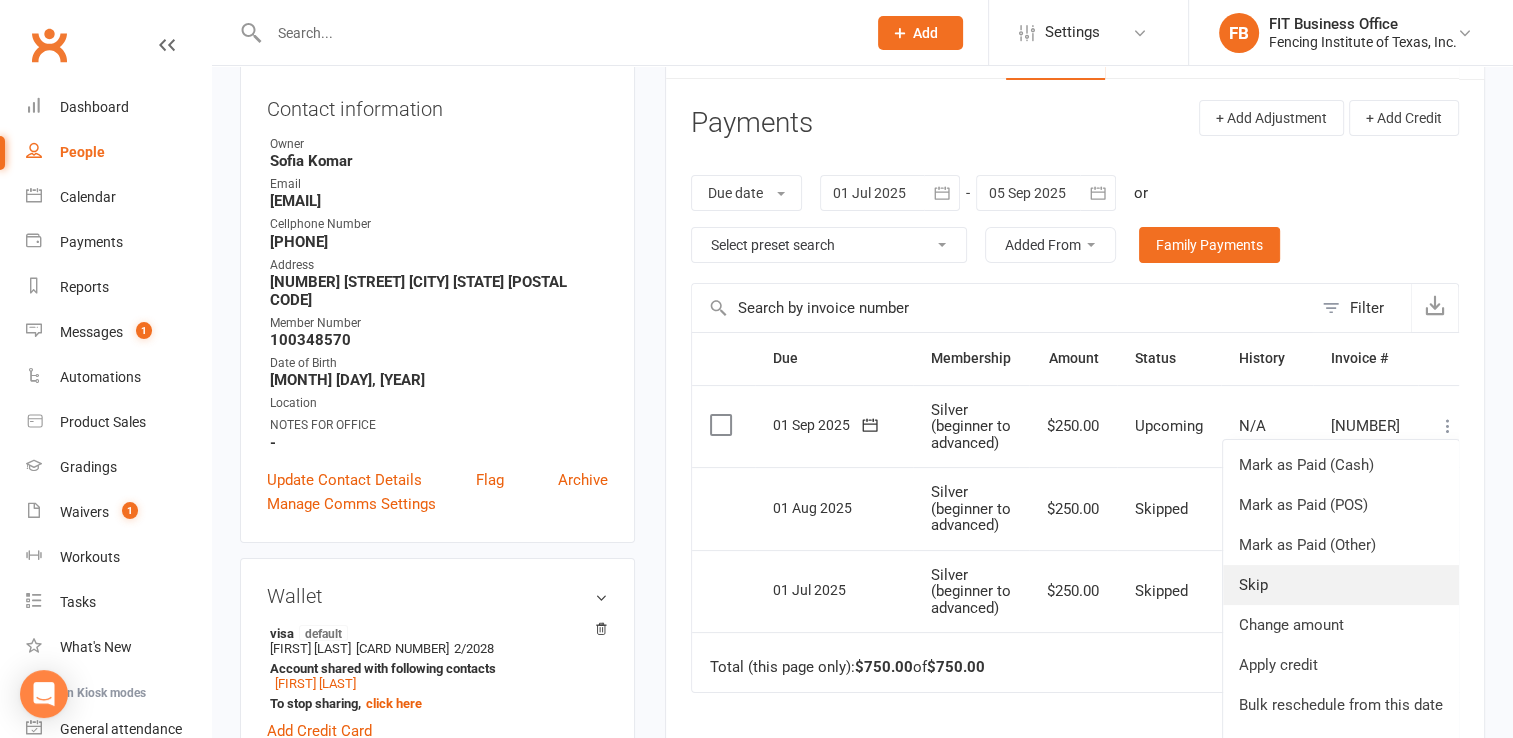 click on "Skip" at bounding box center (1341, 585) 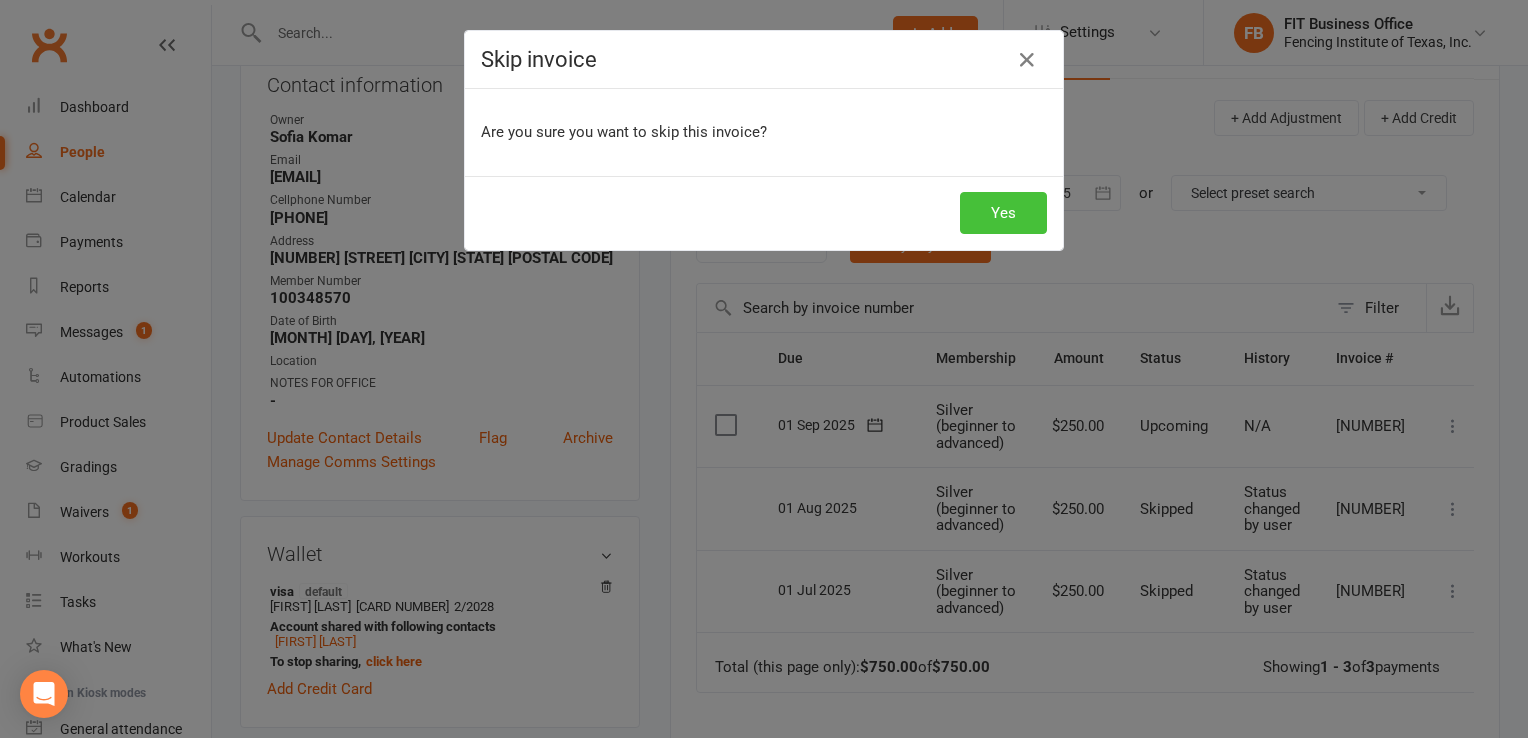click on "Yes" at bounding box center [1003, 213] 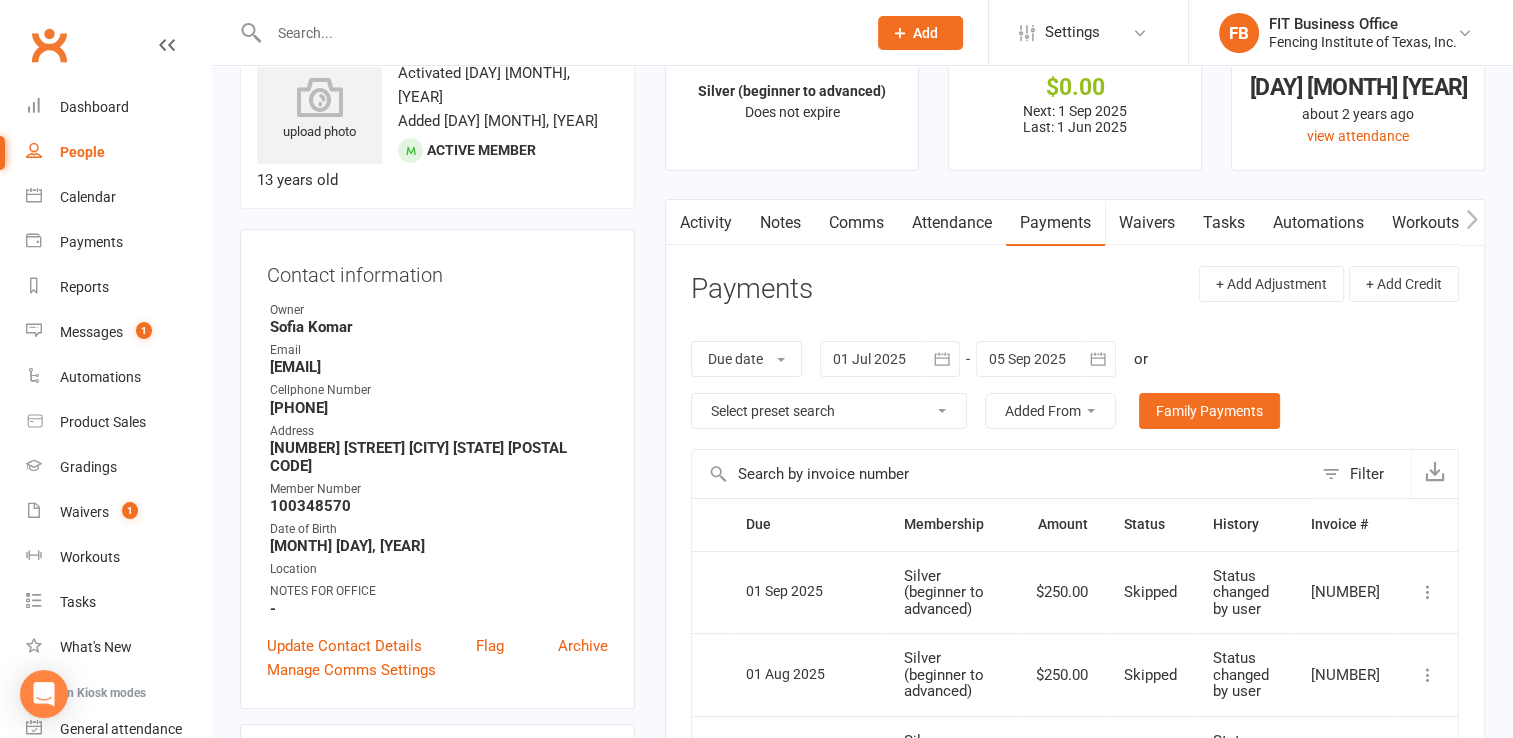 scroll, scrollTop: 38, scrollLeft: 0, axis: vertical 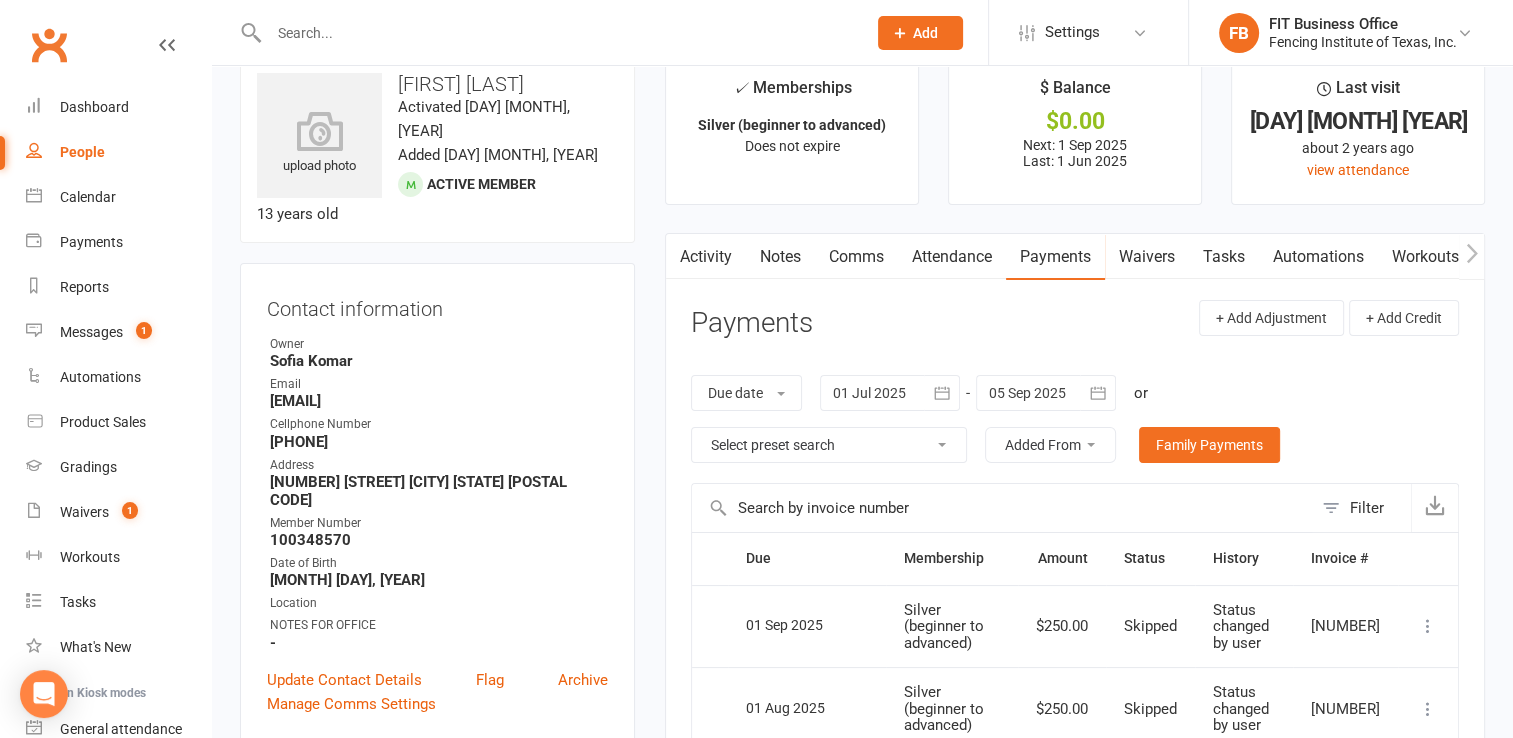 click on "Notes" at bounding box center [780, 257] 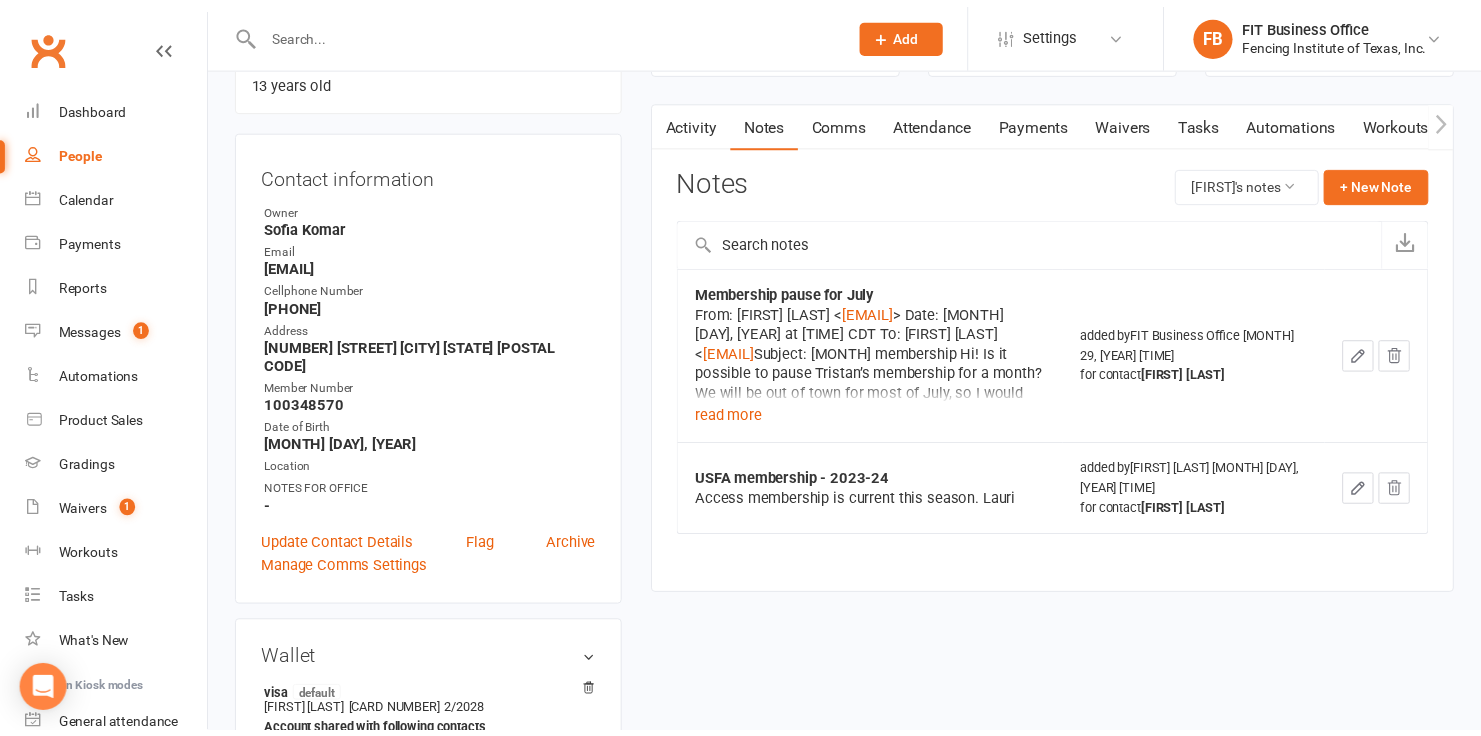 scroll, scrollTop: 204, scrollLeft: 0, axis: vertical 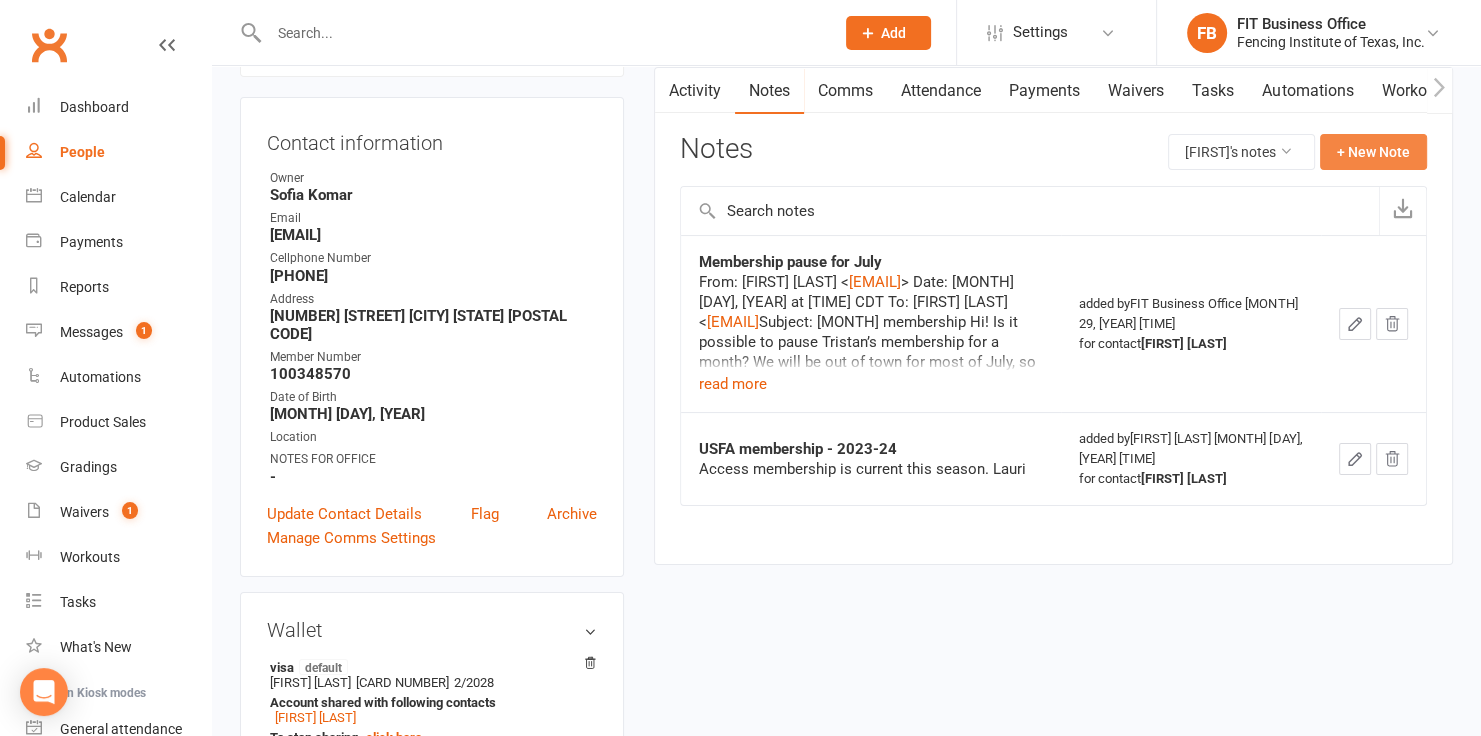 click on "+ New Note" 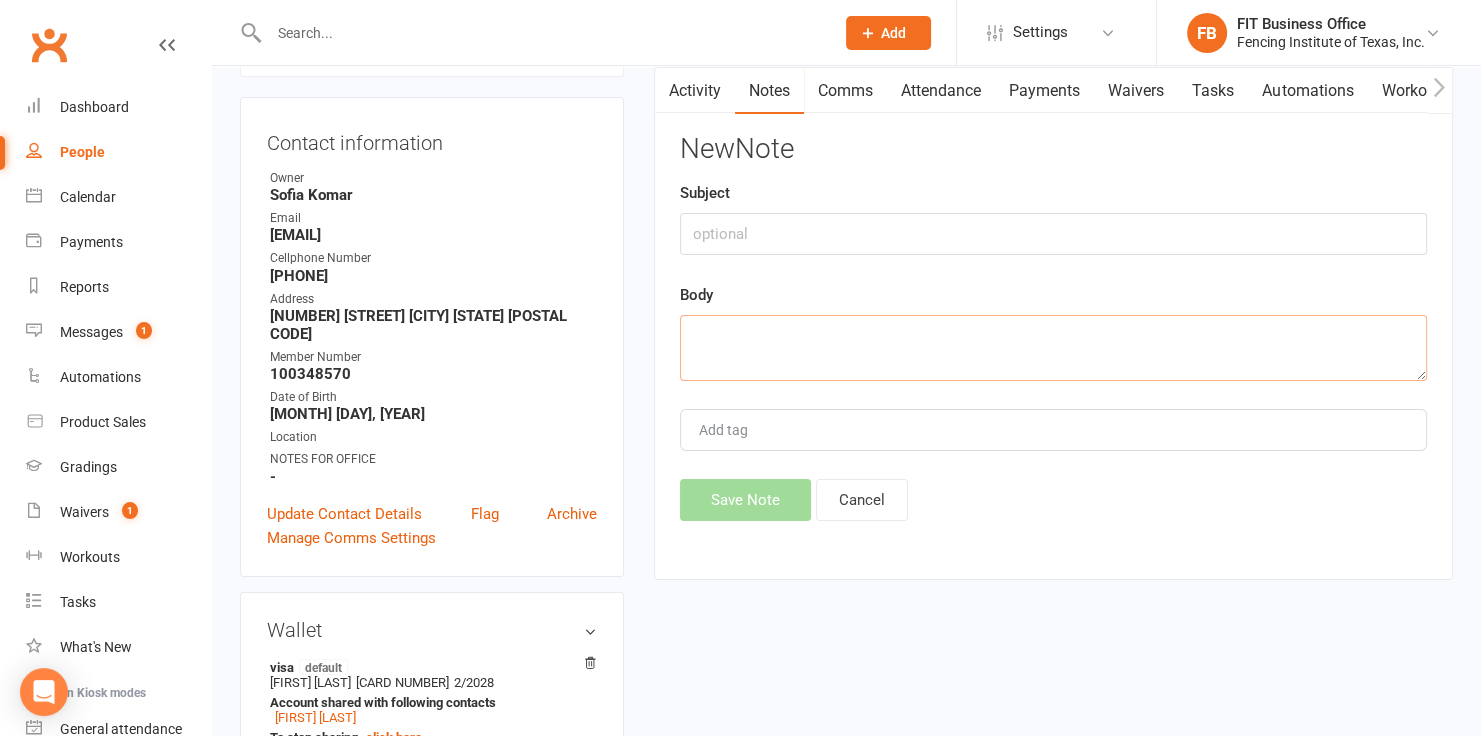 paste on "Subject: 	Re: [MONTH] membership
Date: 	[DAY], [MONTH] [YEAR] [TIME] -0500
From: 	[FIRST] [LAST] <[EMAIL]>
To: 	[FIRST] [LAST] <[EMAIL]>
Please keep [FIRST]’s membership paused for [MONTH] as well.
He will be on the Cross Country team and we need to figure out how that schedule works with fencing.
Thank you." 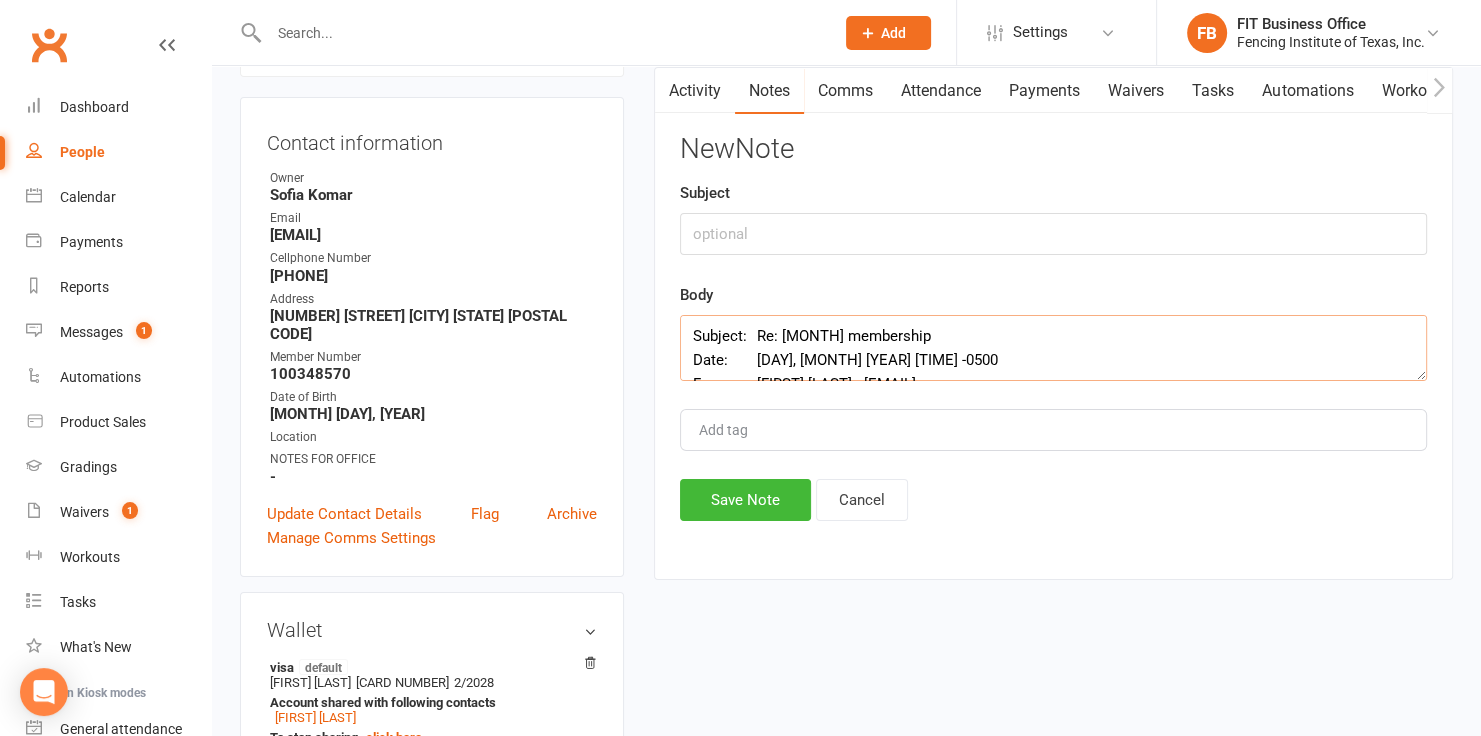 scroll, scrollTop: 181, scrollLeft: 0, axis: vertical 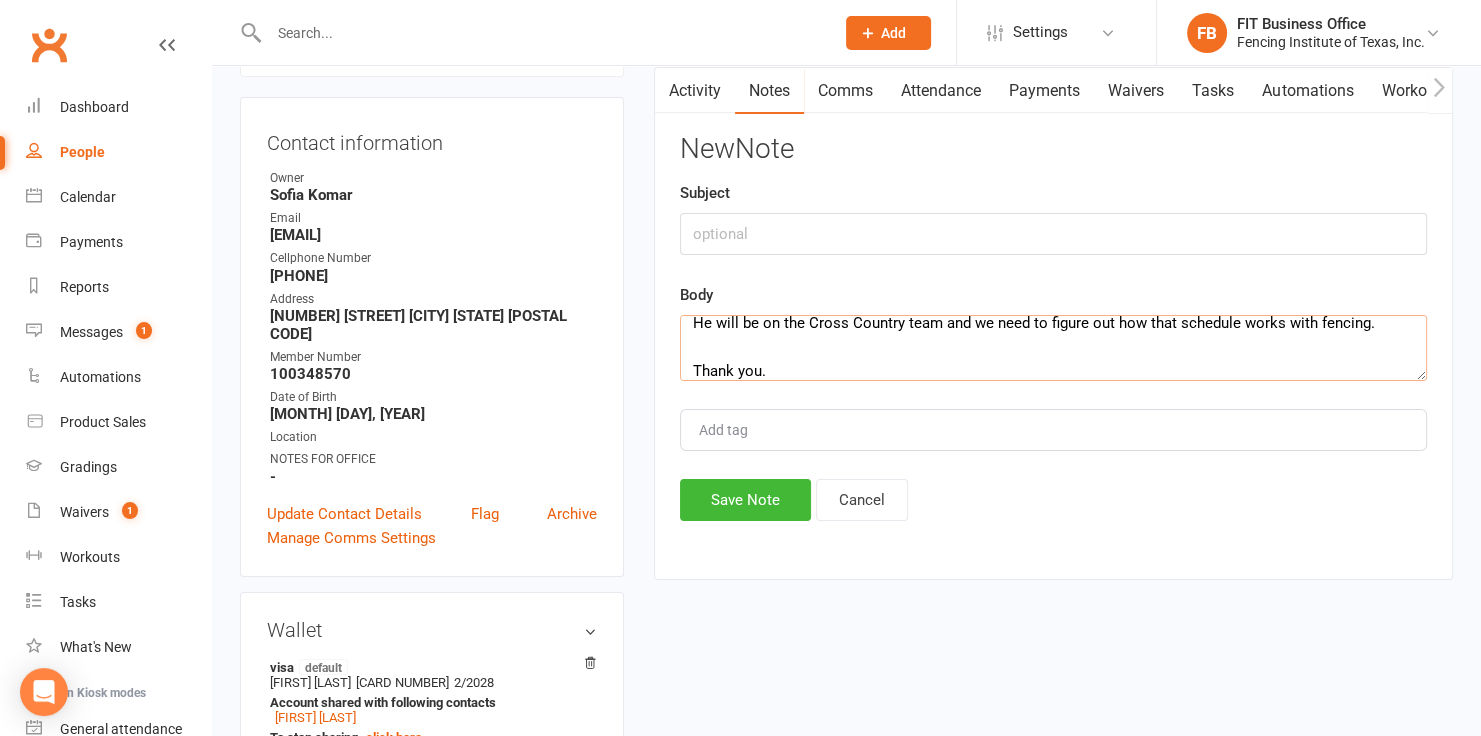 type on "Subject: 	Re: [MONTH] membership
Date: 	[DAY], [MONTH] [YEAR] [TIME] -0500
From: 	[FIRST] [LAST] <[EMAIL]>
To: 	[FIRST] [LAST] <[EMAIL]>
Please keep [FIRST]’s membership paused for [MONTH] as well.
He will be on the Cross Country team and we need to figure out how that schedule works with fencing.
Thank you." 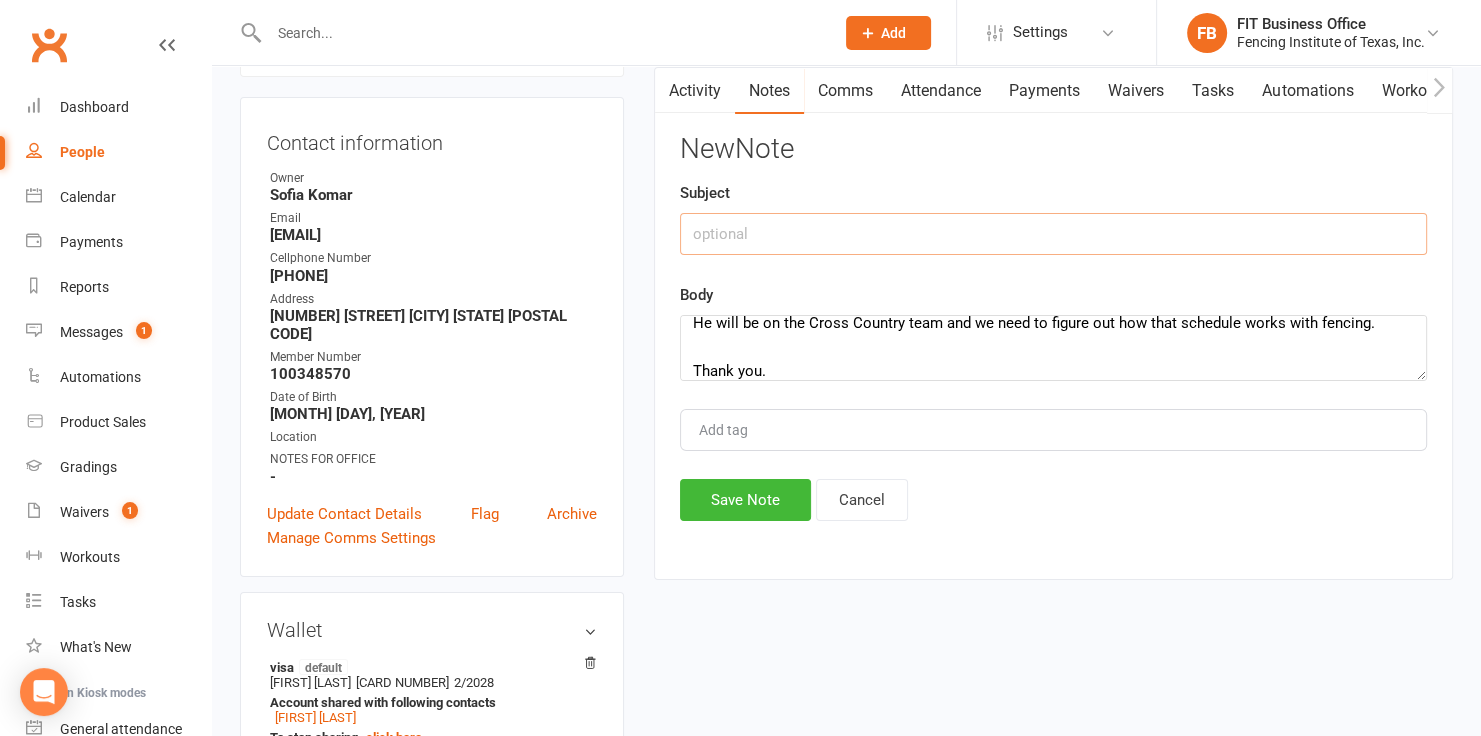 click 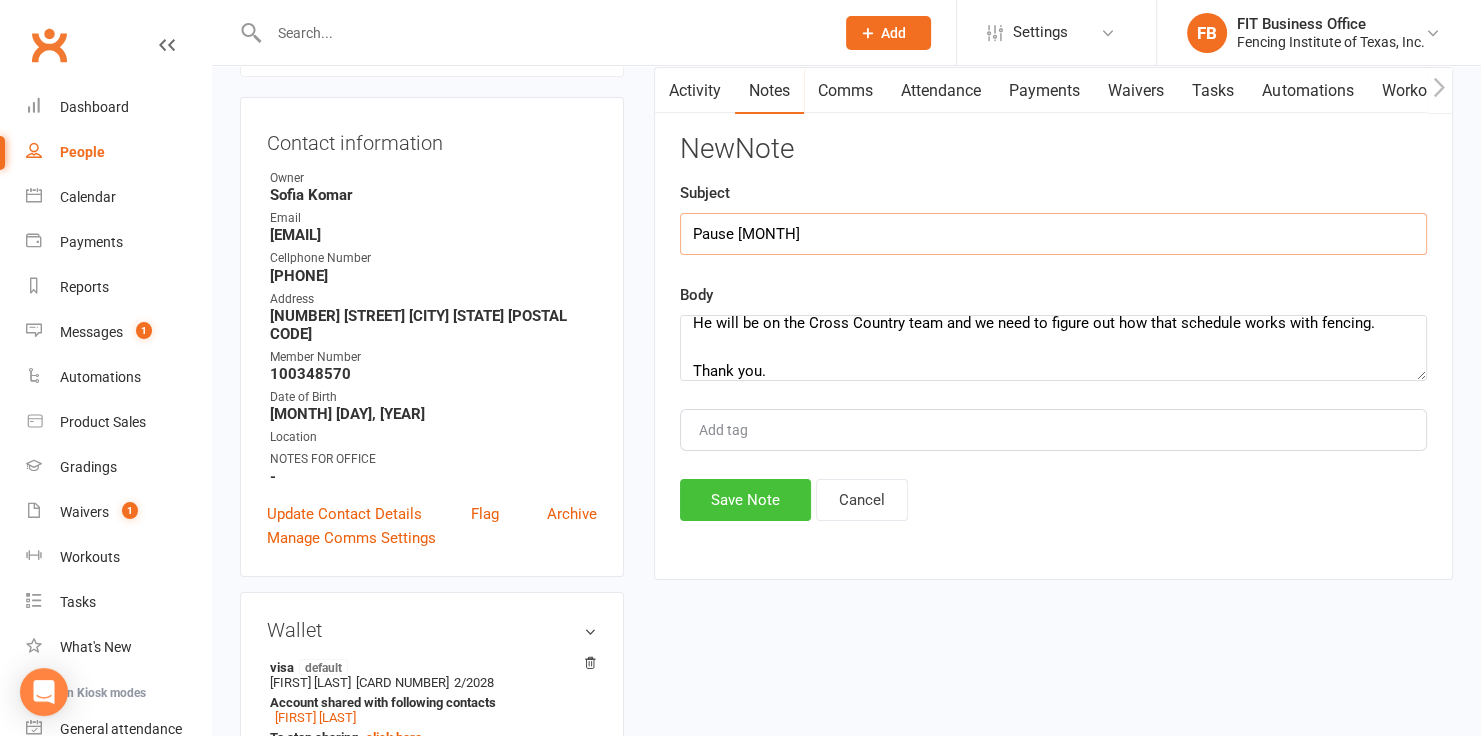 type on "Pause [MONTH]" 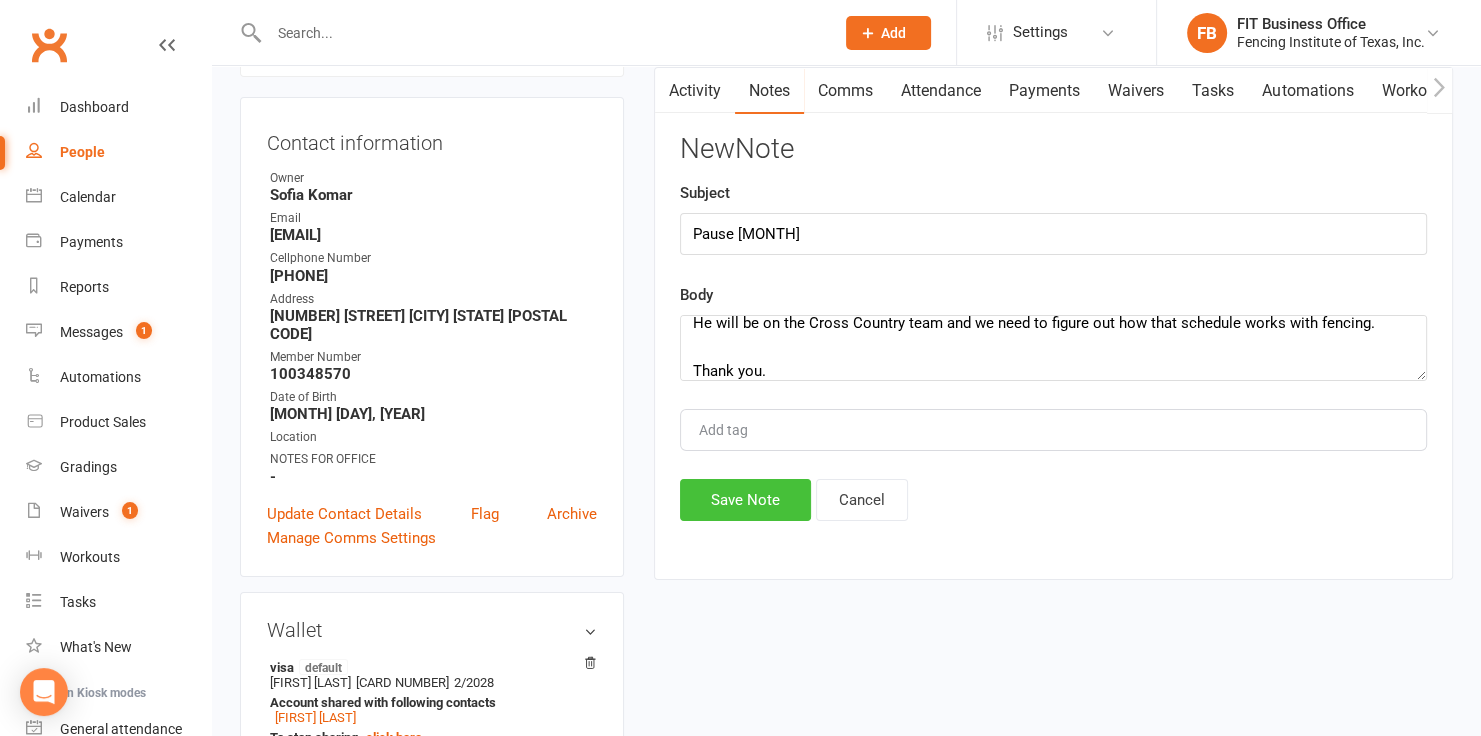click on "Save Note" 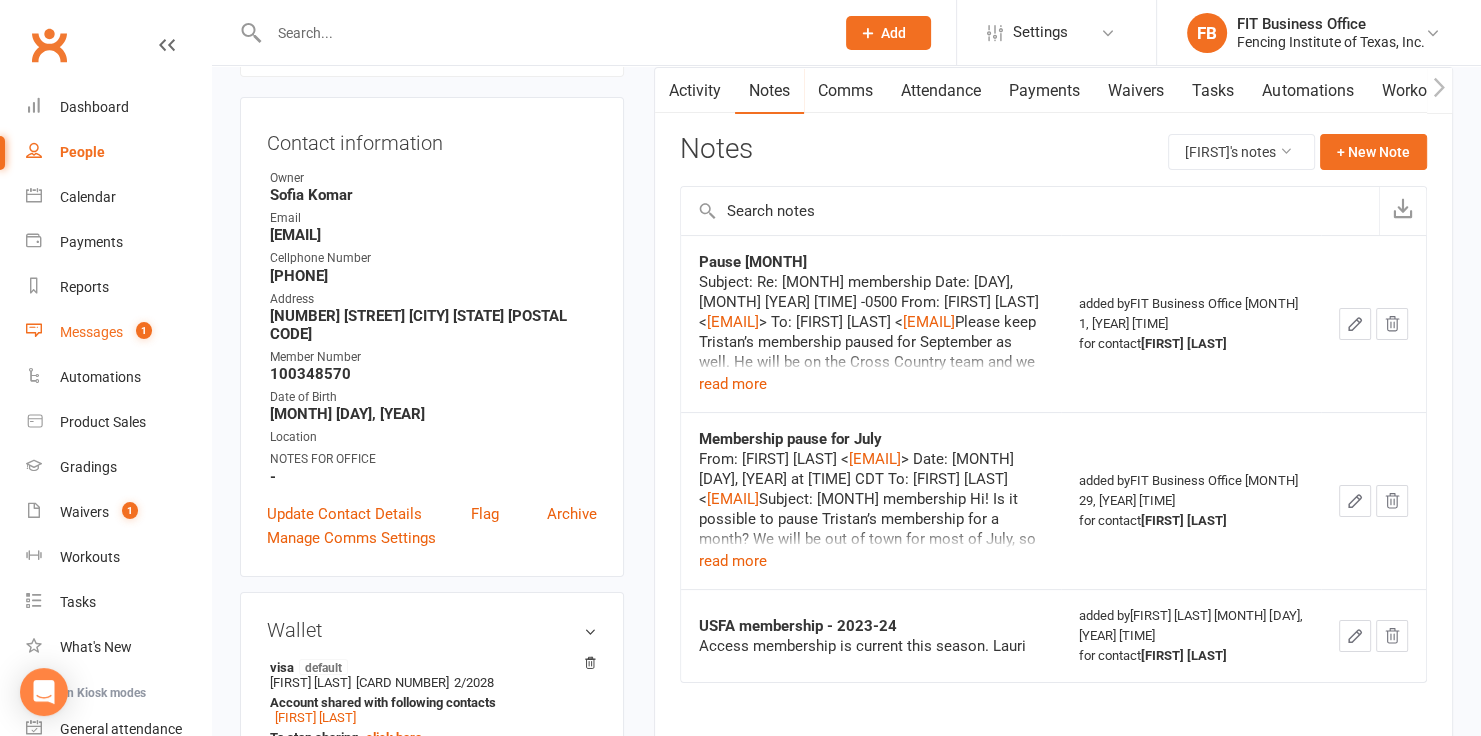 click on "Messages" at bounding box center (91, 332) 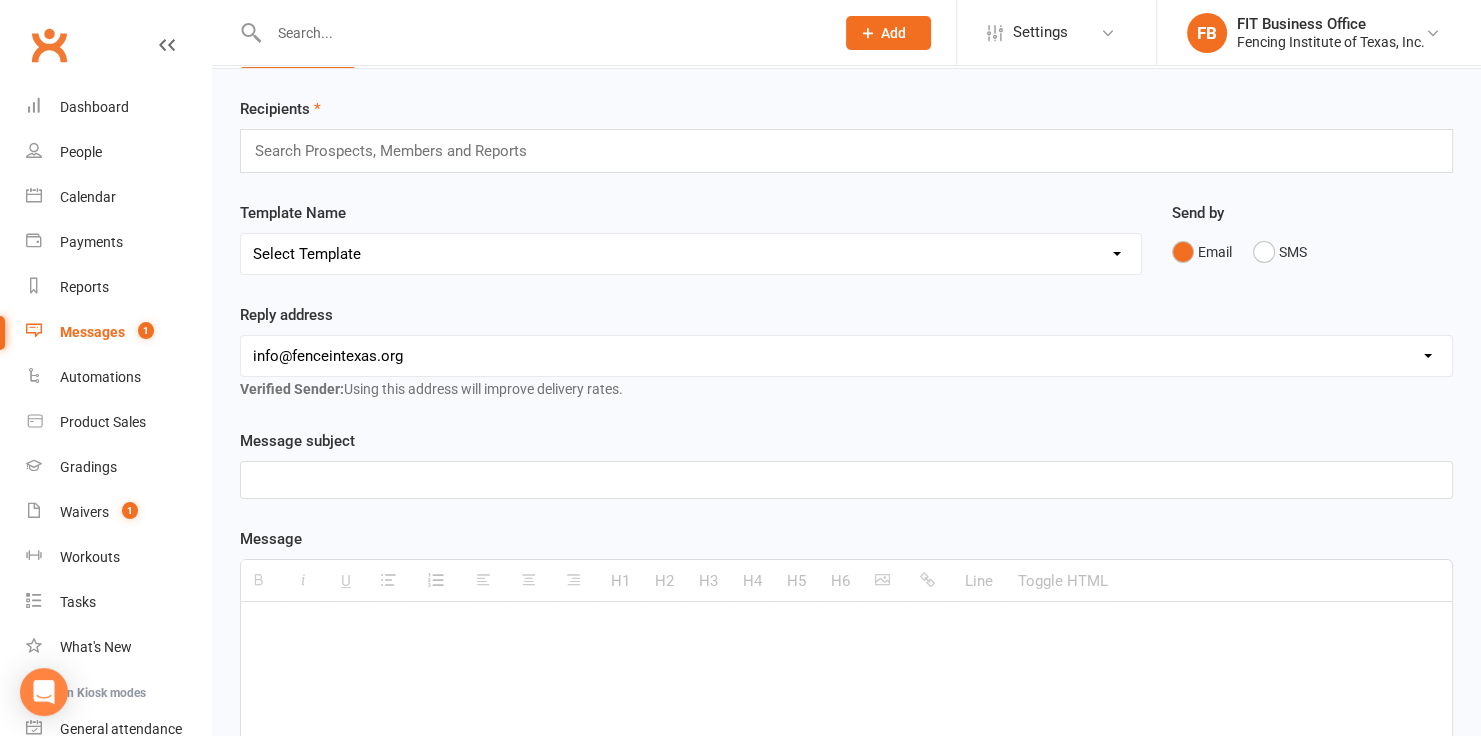 scroll, scrollTop: 0, scrollLeft: 0, axis: both 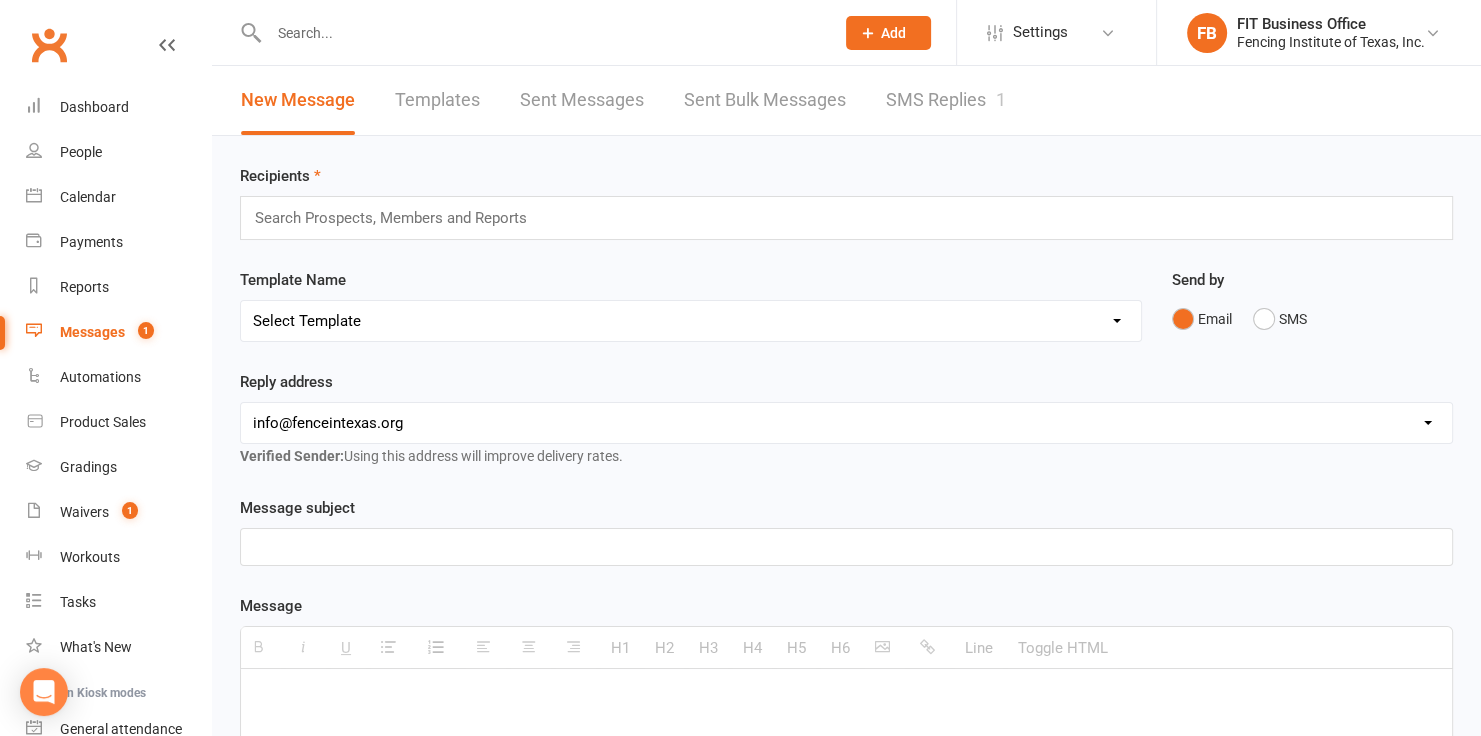 click on "SMS Replies  1" at bounding box center [946, 100] 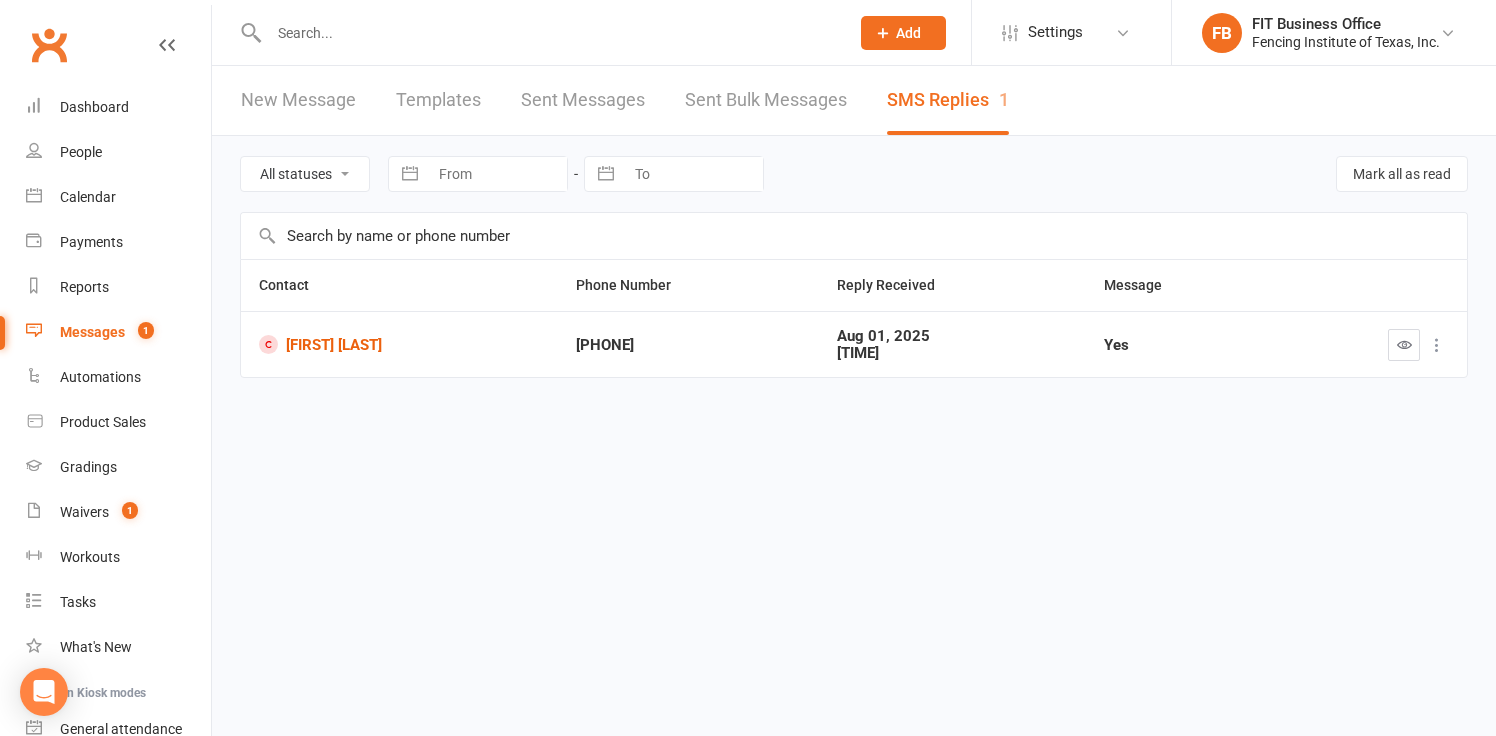 click at bounding box center (1437, 345) 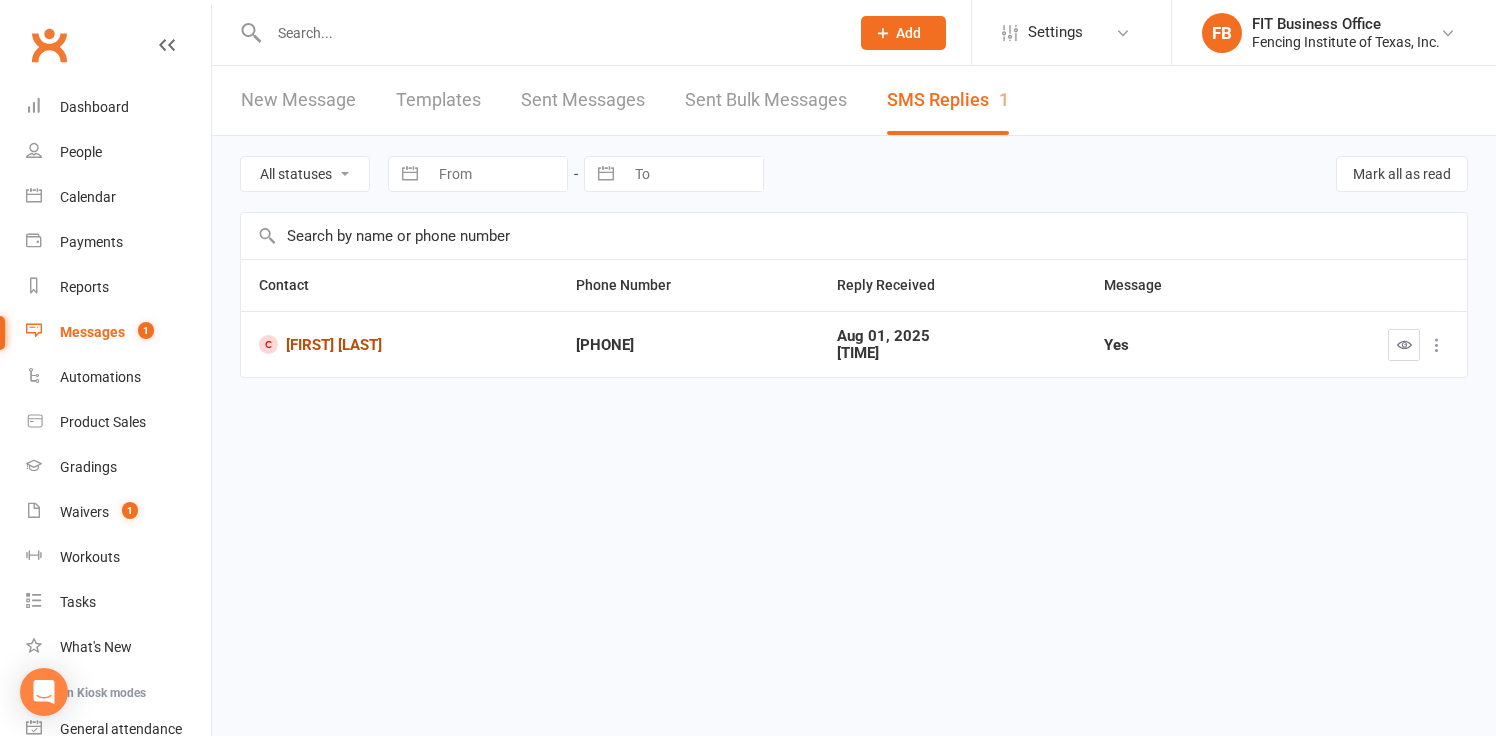 click on "[FIRST] [LAST]" at bounding box center [399, 344] 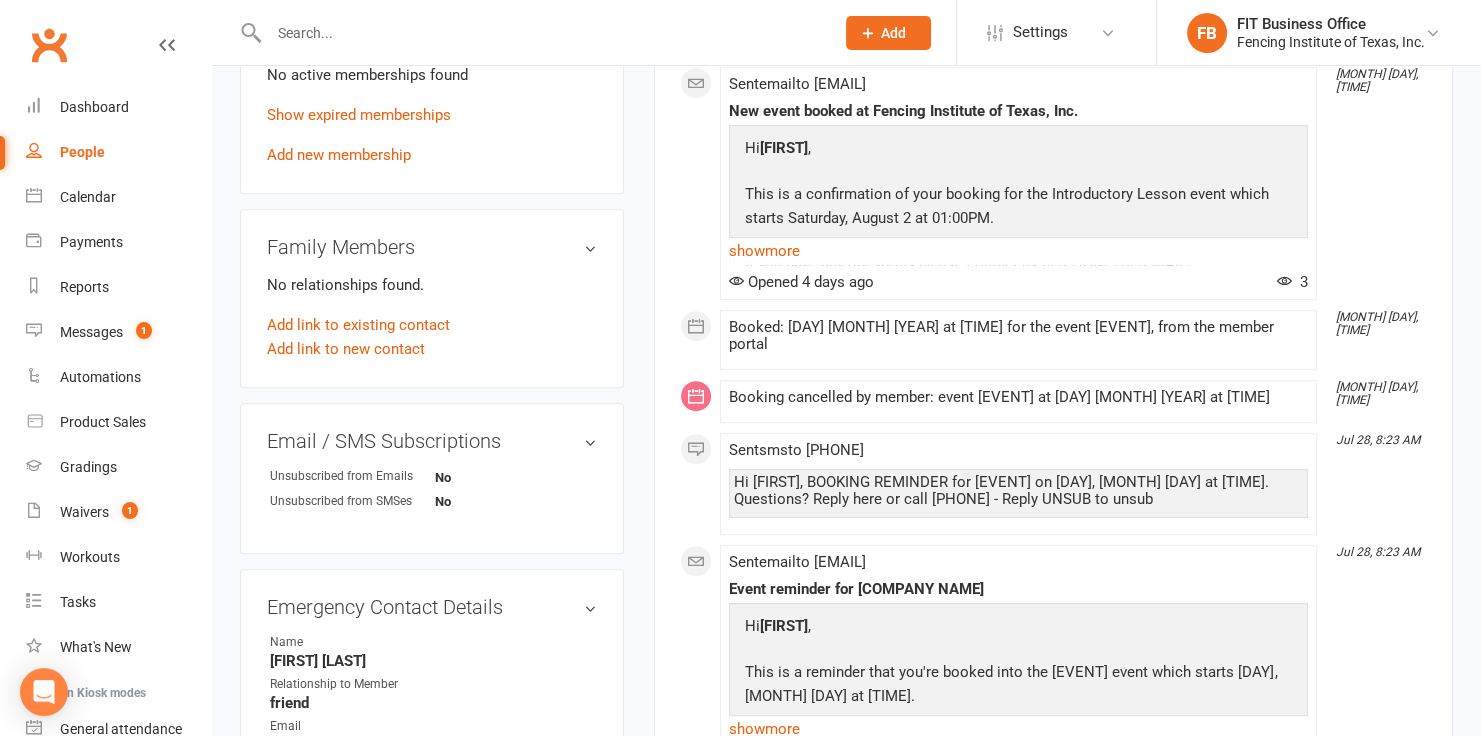 scroll, scrollTop: 1033, scrollLeft: 0, axis: vertical 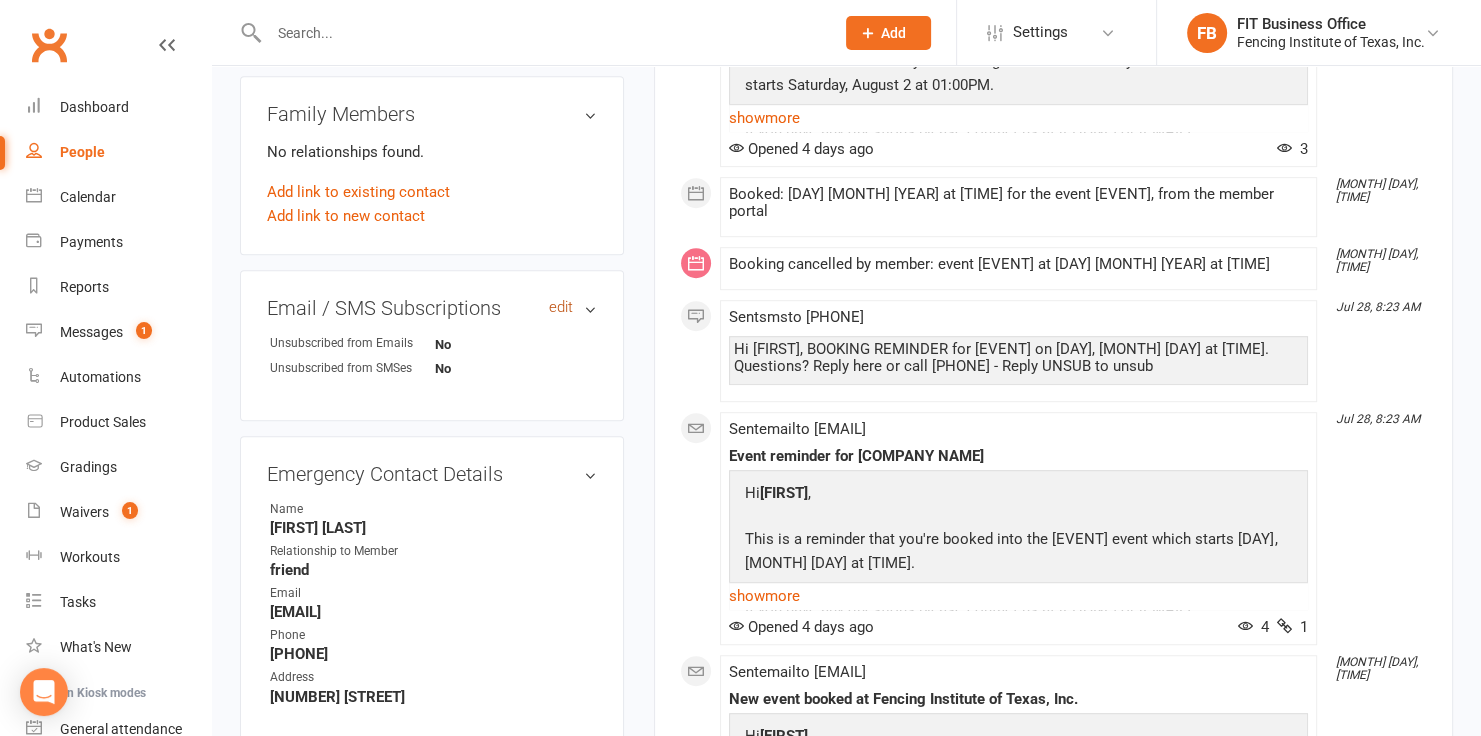click on "edit" at bounding box center [561, 307] 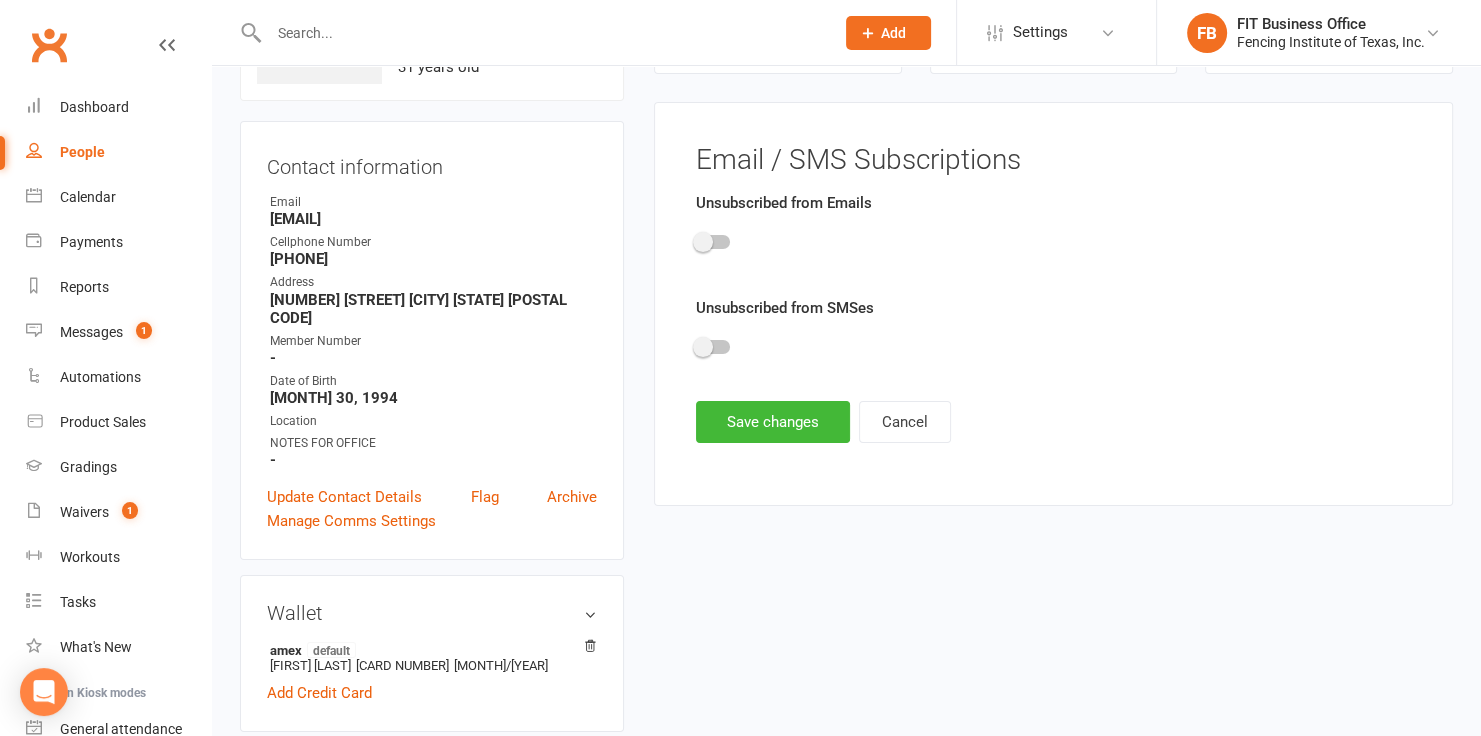 drag, startPoint x: 727, startPoint y: 243, endPoint x: 713, endPoint y: 270, distance: 30.413813 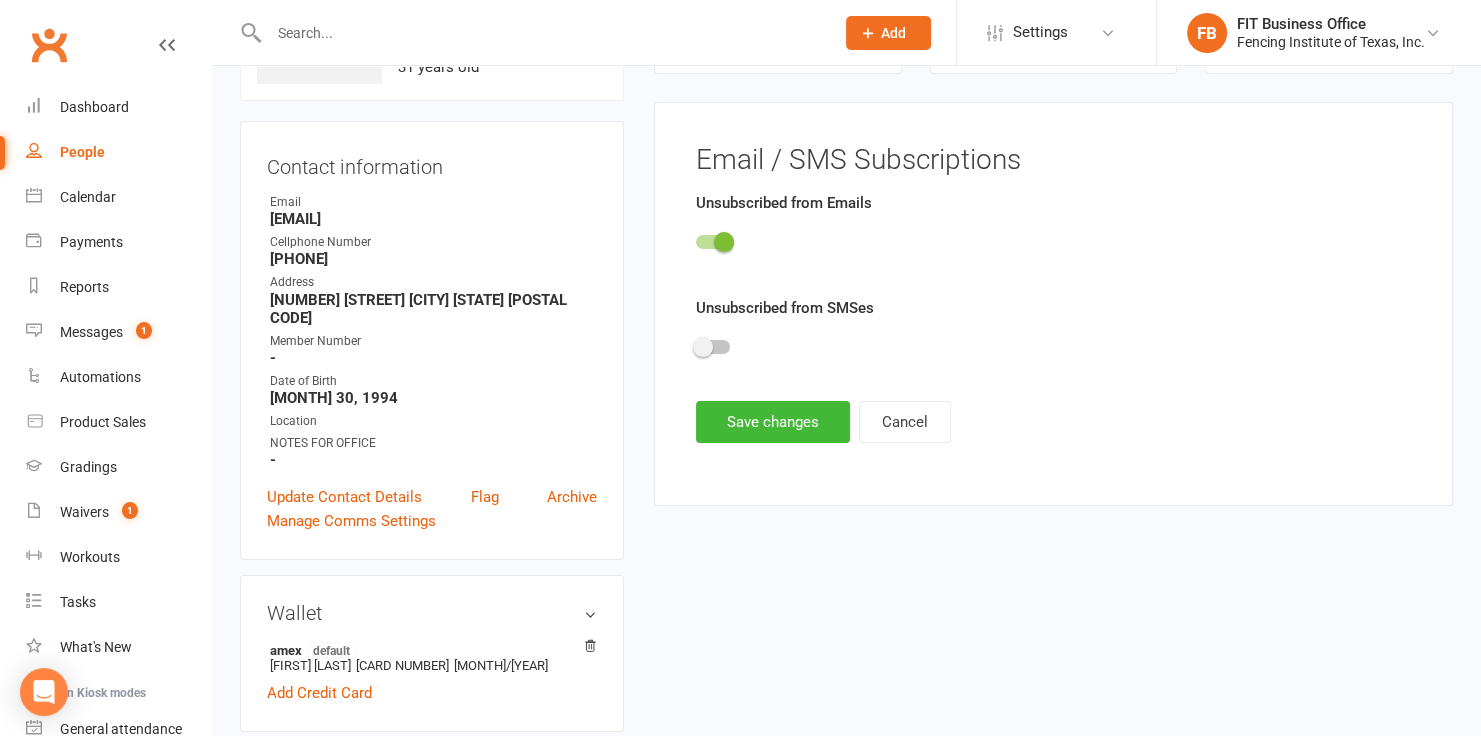 click at bounding box center [713, 347] 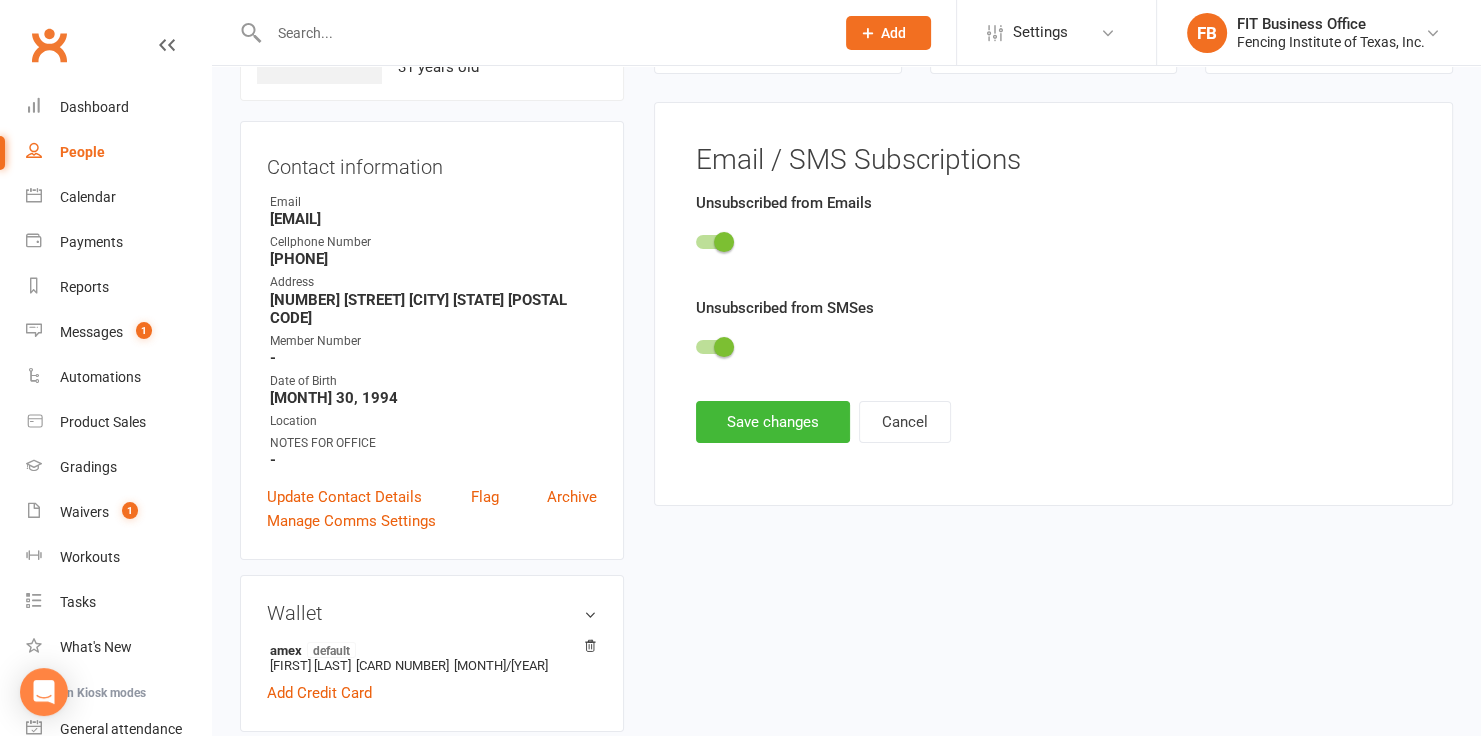 click at bounding box center [713, 242] 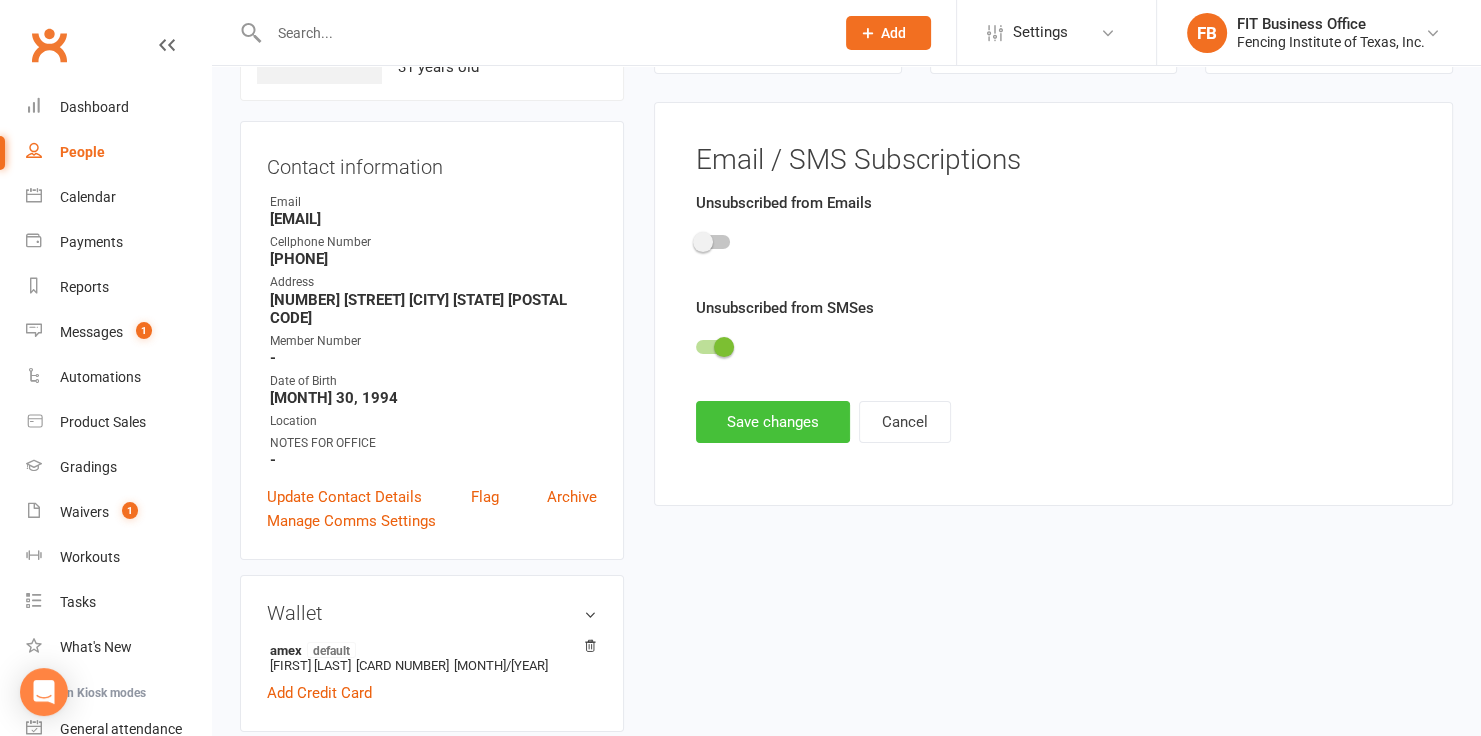 click on "Save changes" at bounding box center [773, 422] 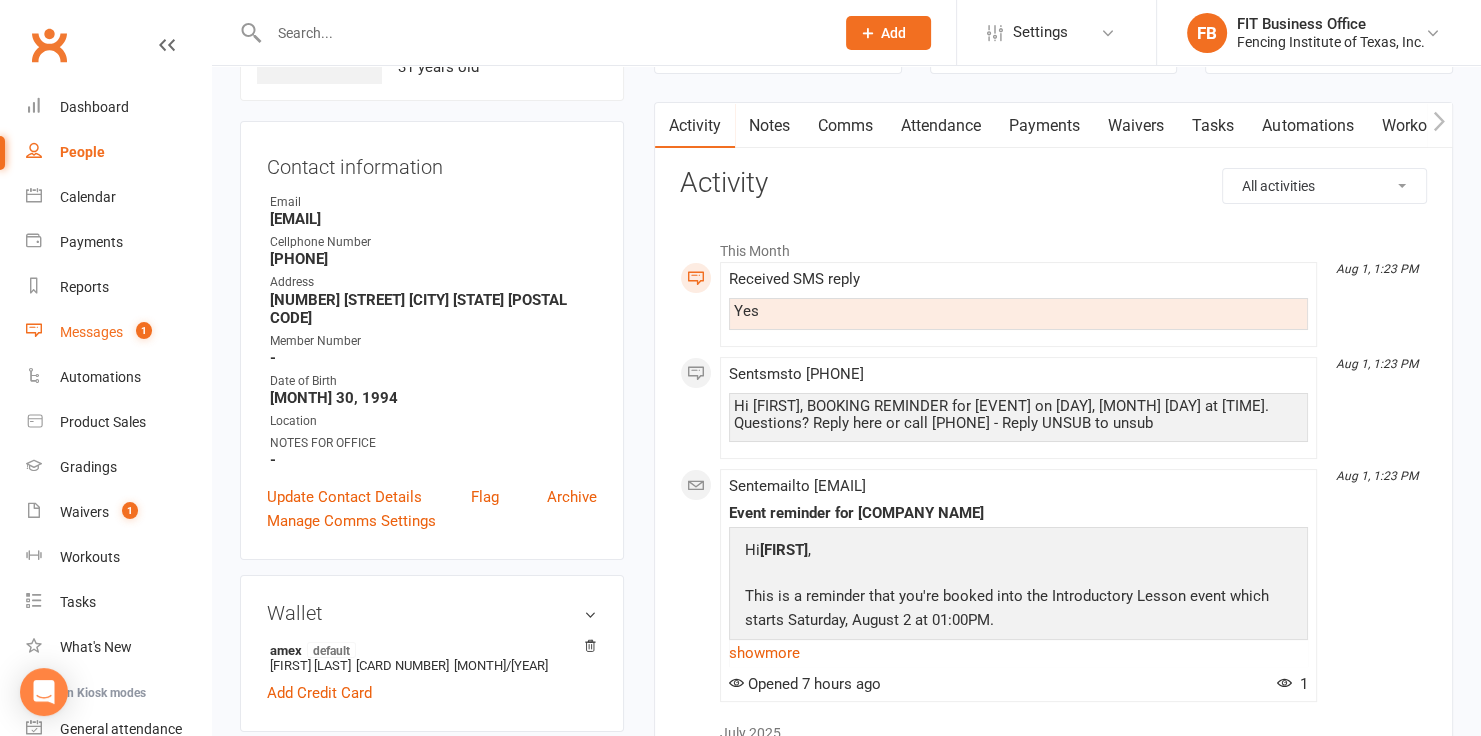 click on "Messages" at bounding box center (91, 332) 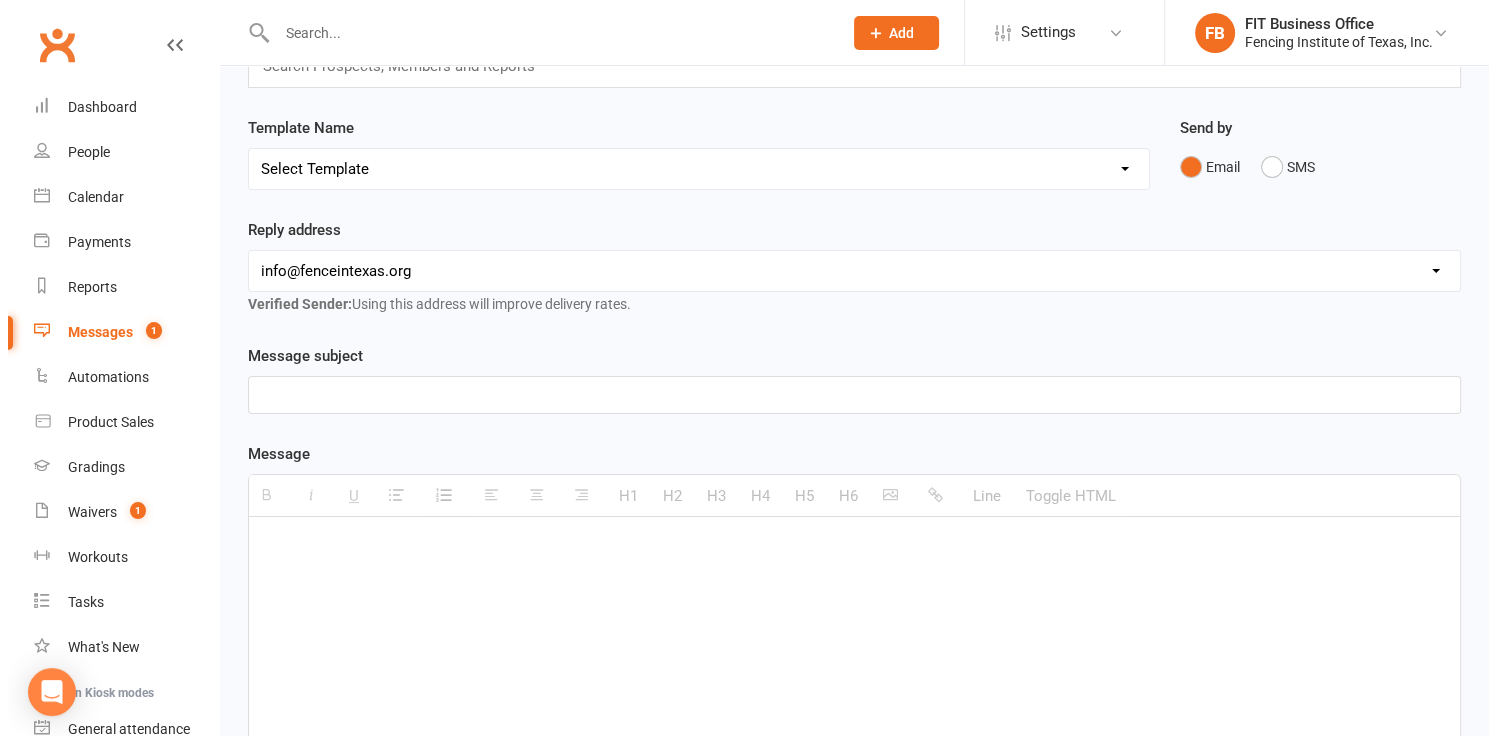 scroll, scrollTop: 0, scrollLeft: 0, axis: both 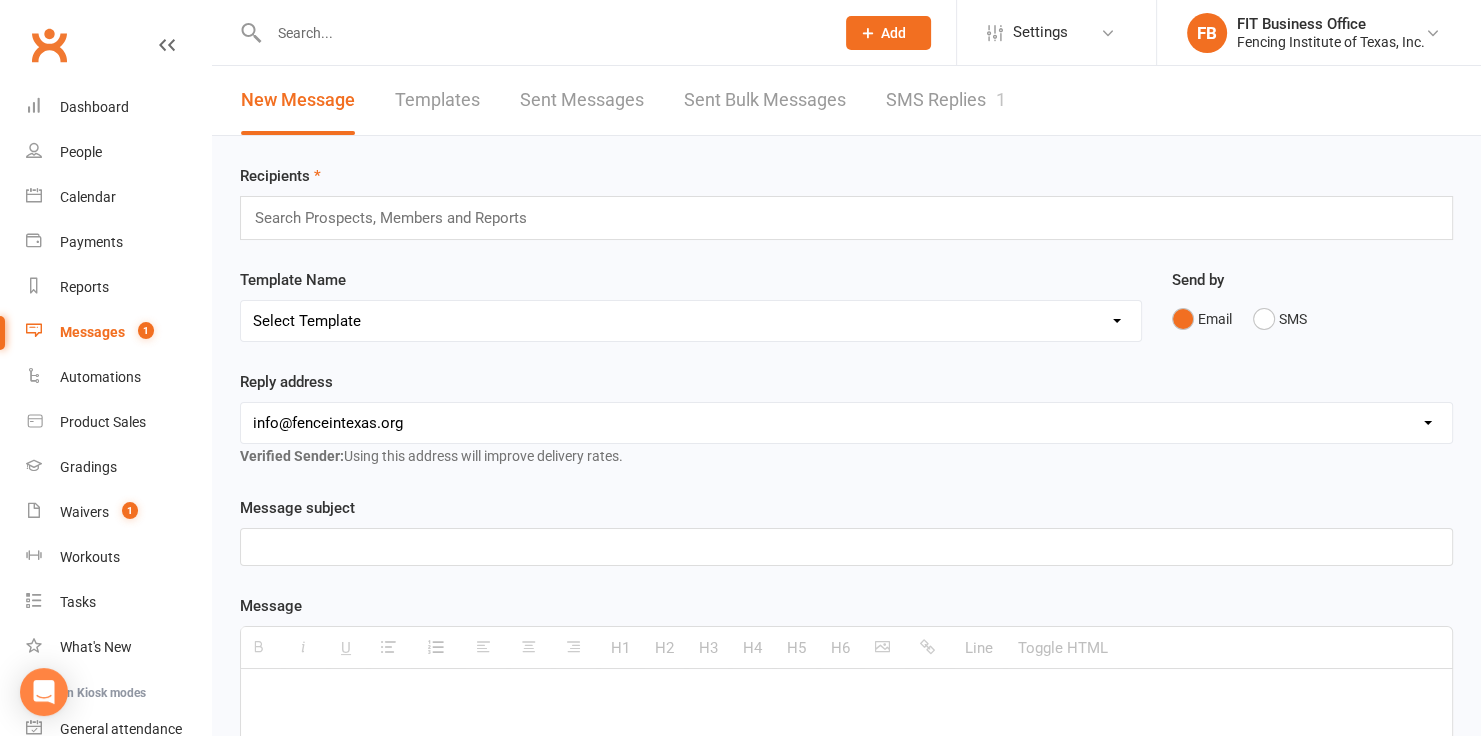 click on "SMS Replies  1" at bounding box center (946, 100) 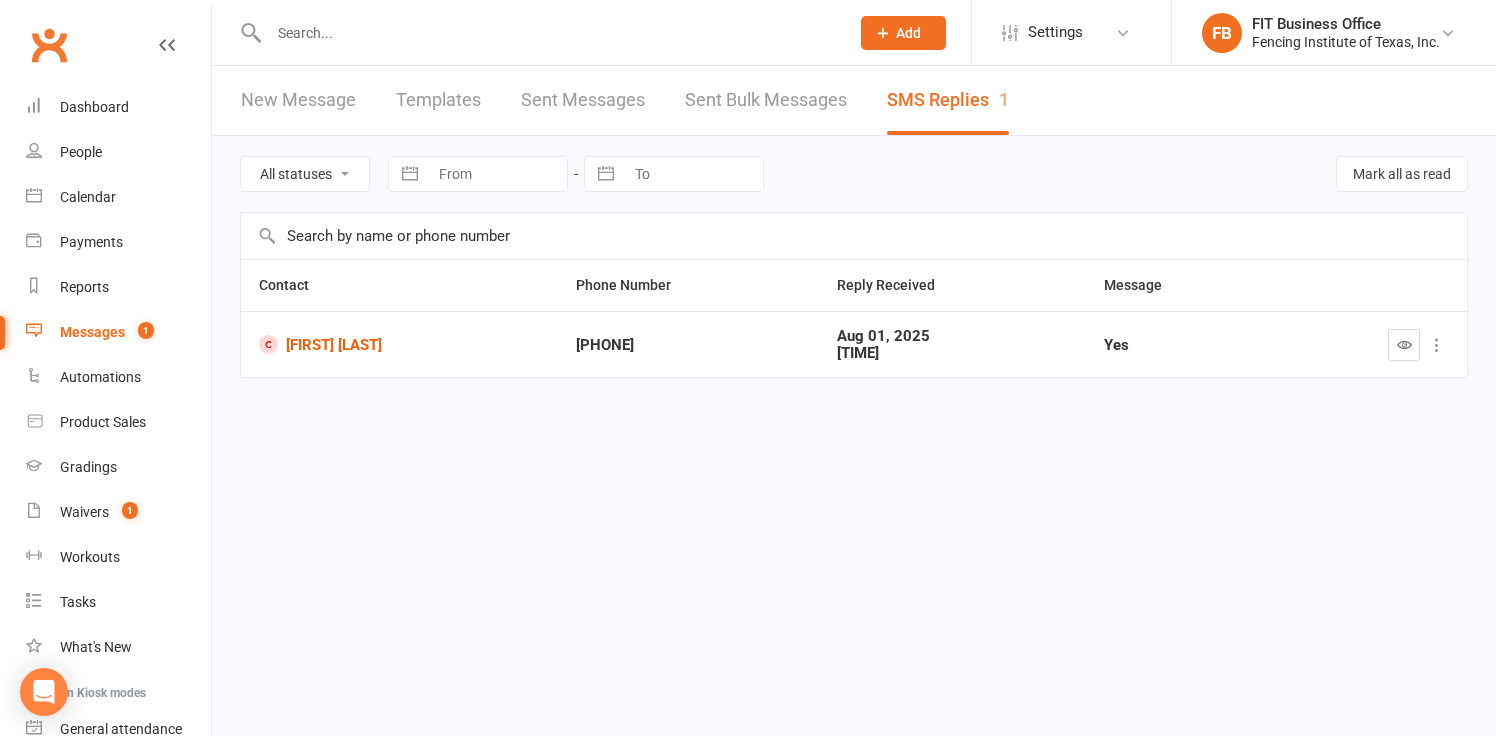 click at bounding box center [1437, 345] 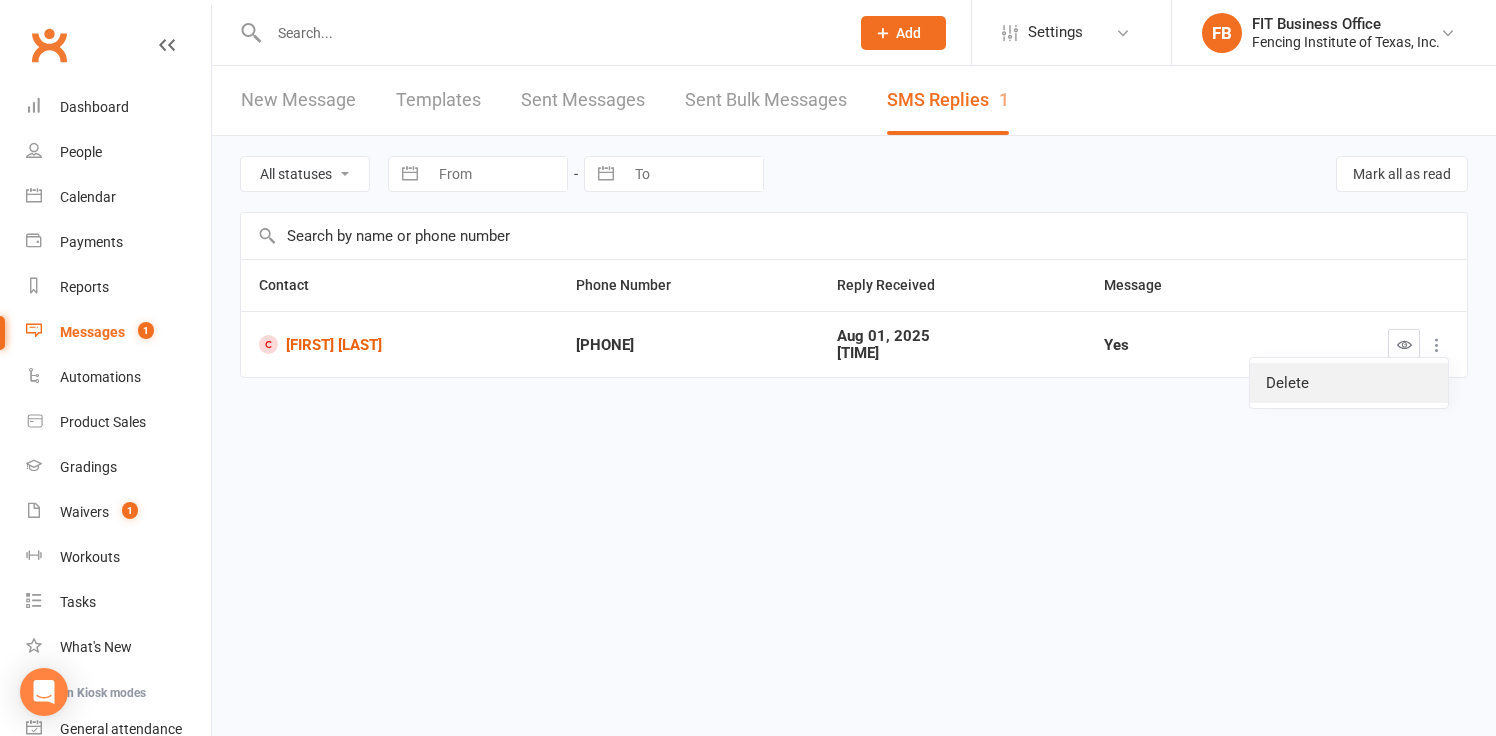 click on "Delete" at bounding box center (1349, 383) 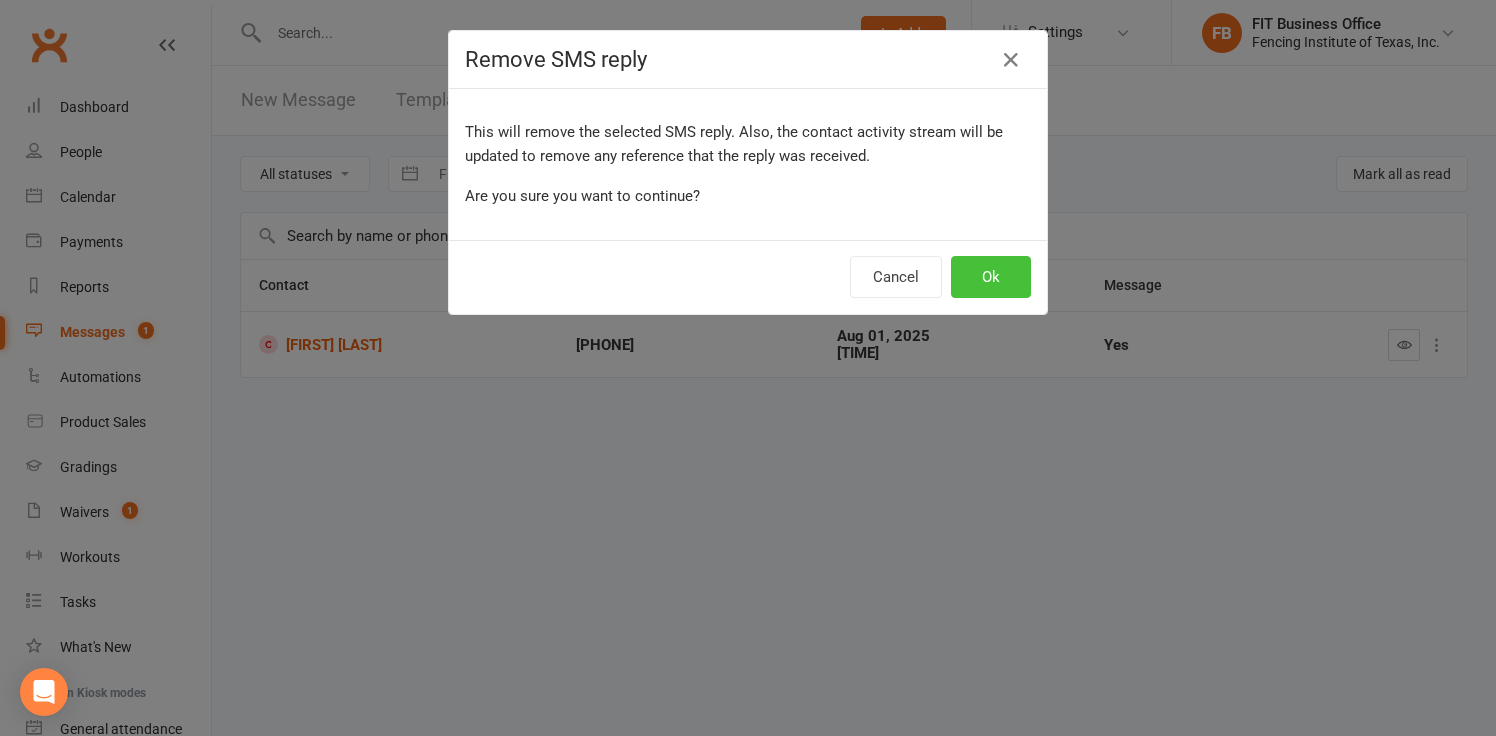 click on "Ok" at bounding box center (991, 277) 